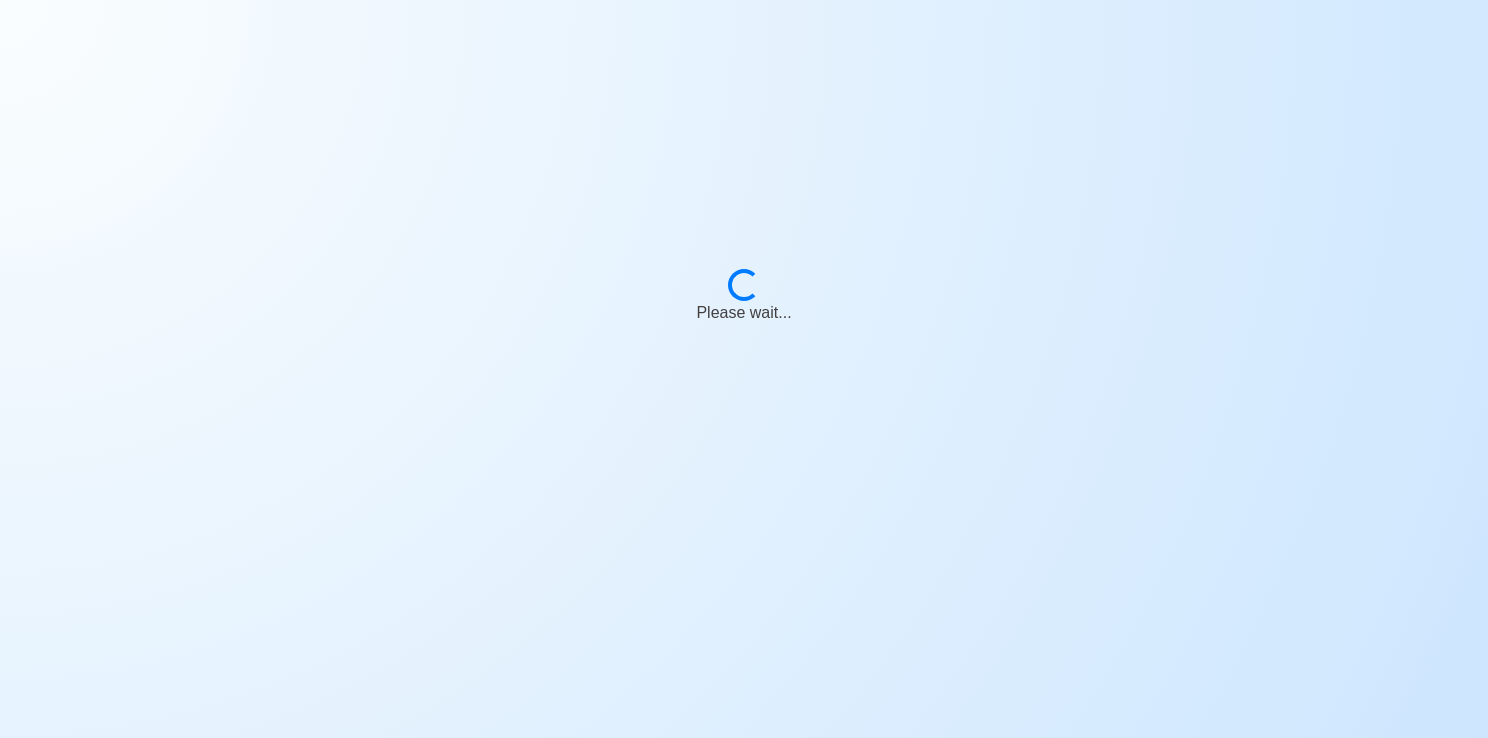 scroll, scrollTop: 0, scrollLeft: 0, axis: both 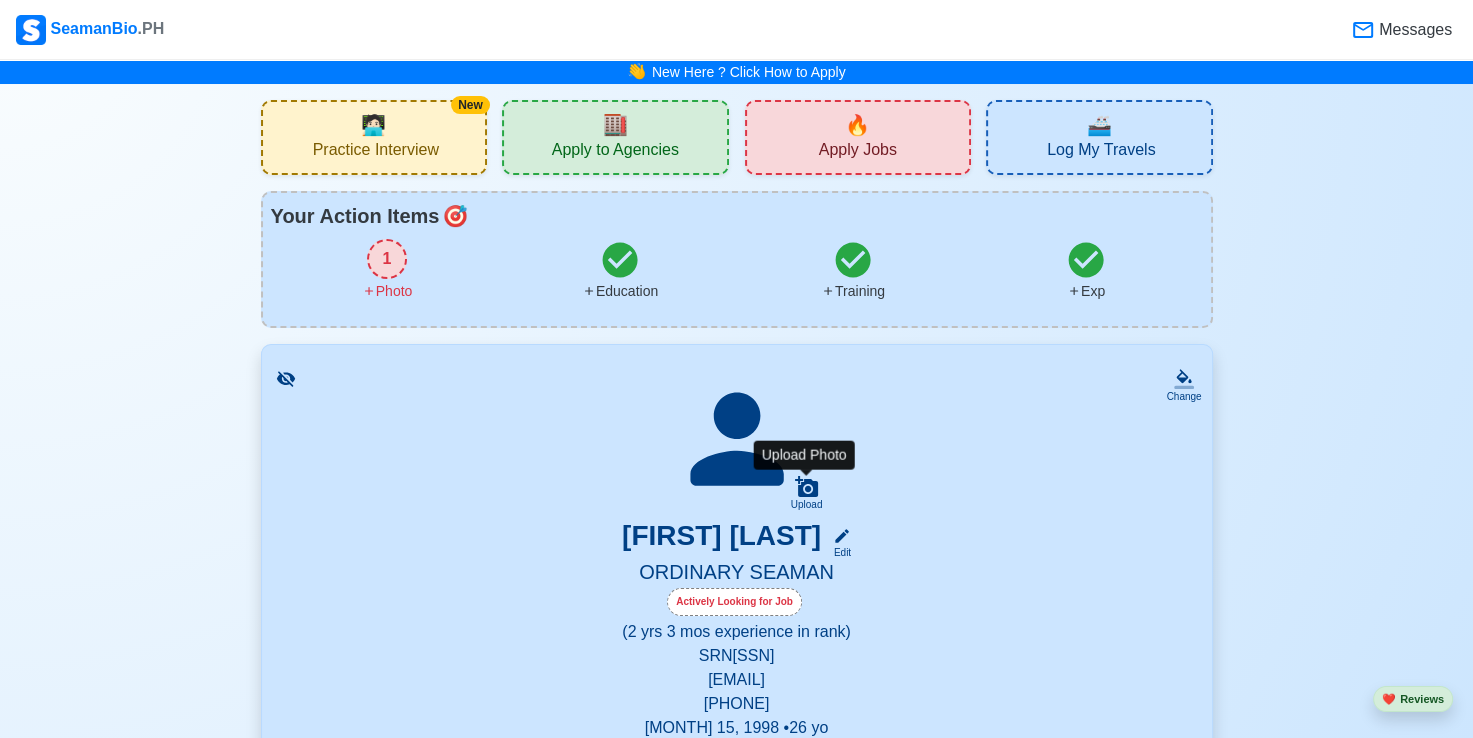 click 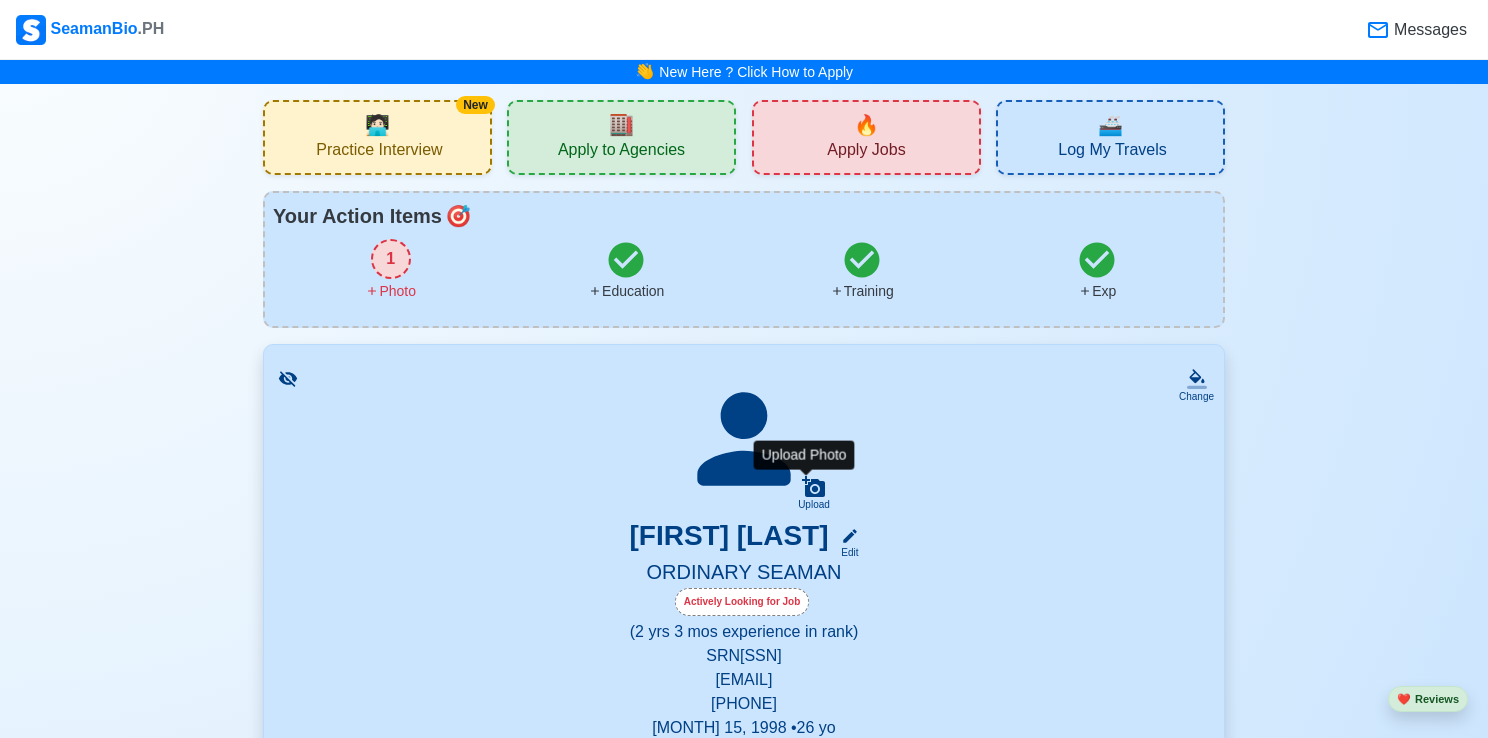click on "New 🧑🏻‍💻 Practice Interview 🏬 Apply to Agencies 🔥 Apply Jobs 🚢 Log My Travels Your Action Items 🎯 1 Photo Education Training Exp Change Upload [FIRST] [LAST] Edit ORDINARY SEAMAN Actively Looking for Job (2 yrs 3 mos experience in rank) SRN [SSN] [EMAIL] [PHONE] [MONTH] 15, 1998 • 26 yo Male • Single 164 cm • 65 kg UPTOWN, BRGY. MABIGO, [CITY], [CITY], [REGION] Philippines 🇵🇭 Availability Immediate Download & Convert to PDF 🎨 Choose Other CV Design ✍️ Add My Signature Objective To obtain an Ordinary Seaman position on a merchant vessel, utilizing skills in deck maintenance, safety procedures, and basic navigation to ensure smooth and efficient voyage operations. EDIT Statutory Info ADD Let's start adding your SSS, TIN, Pag-IBIG, PhilHealth. Add Info Education 1 Auto sort by Start Date. ADD VMA GLOBAL COLLEGE AND TRAINING CENTER INC. EDIT BS IN MARINE TRANSPORTATION Jun 2015 - Apr 2018 Travel Documents 1 ADD PASSPORT EDIT" at bounding box center (744, 3605) 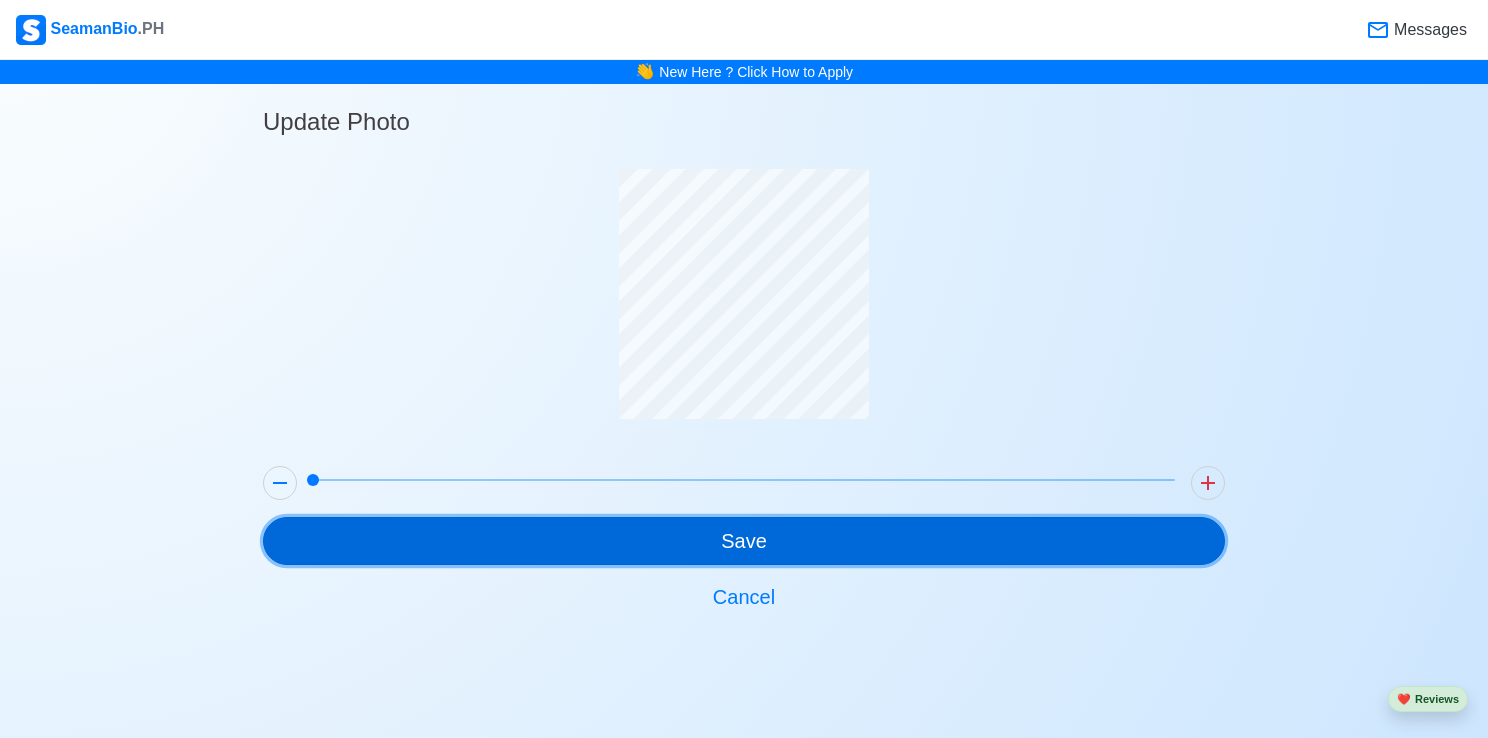 click on "Save" at bounding box center [744, 541] 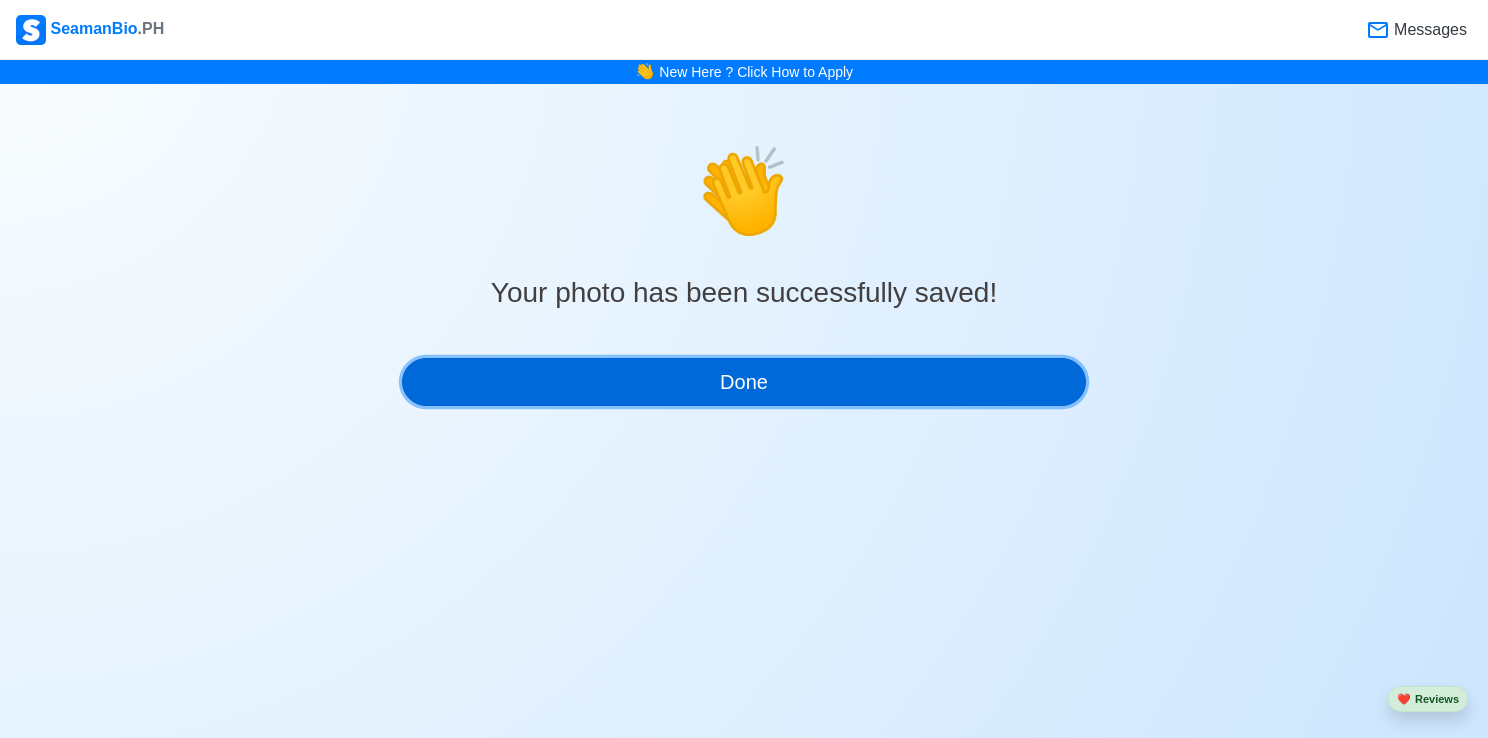 click on "Done" at bounding box center (744, 382) 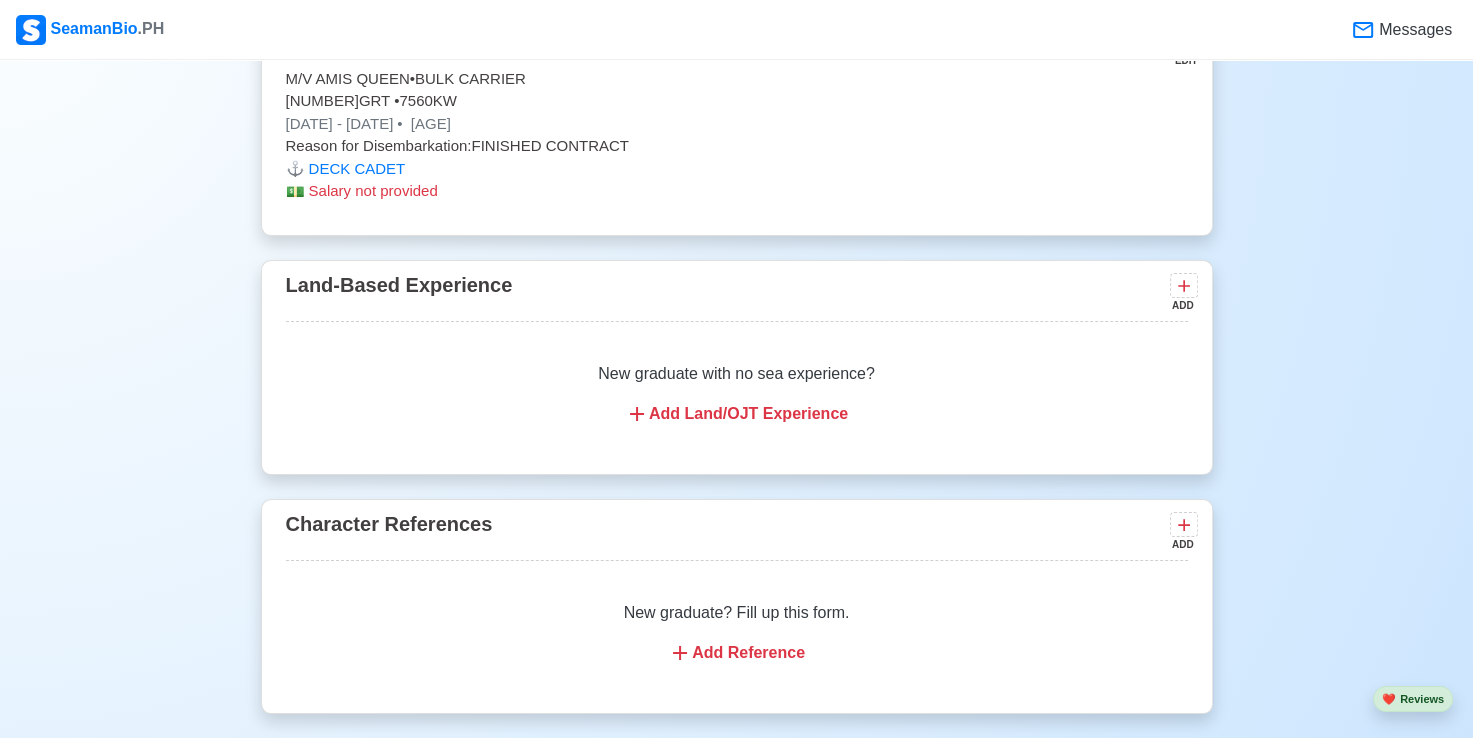 scroll, scrollTop: 6170, scrollLeft: 0, axis: vertical 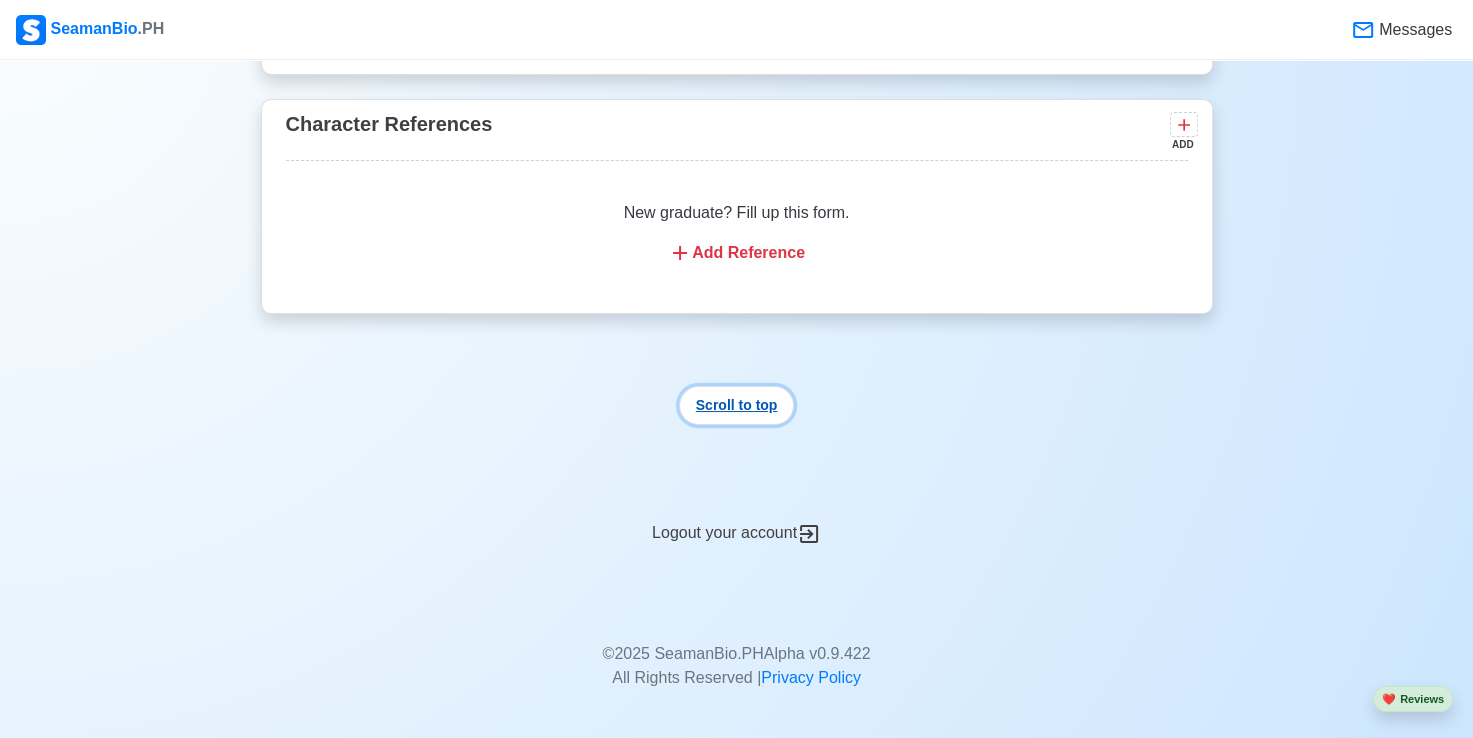 click on "Scroll to top" at bounding box center (737, 405) 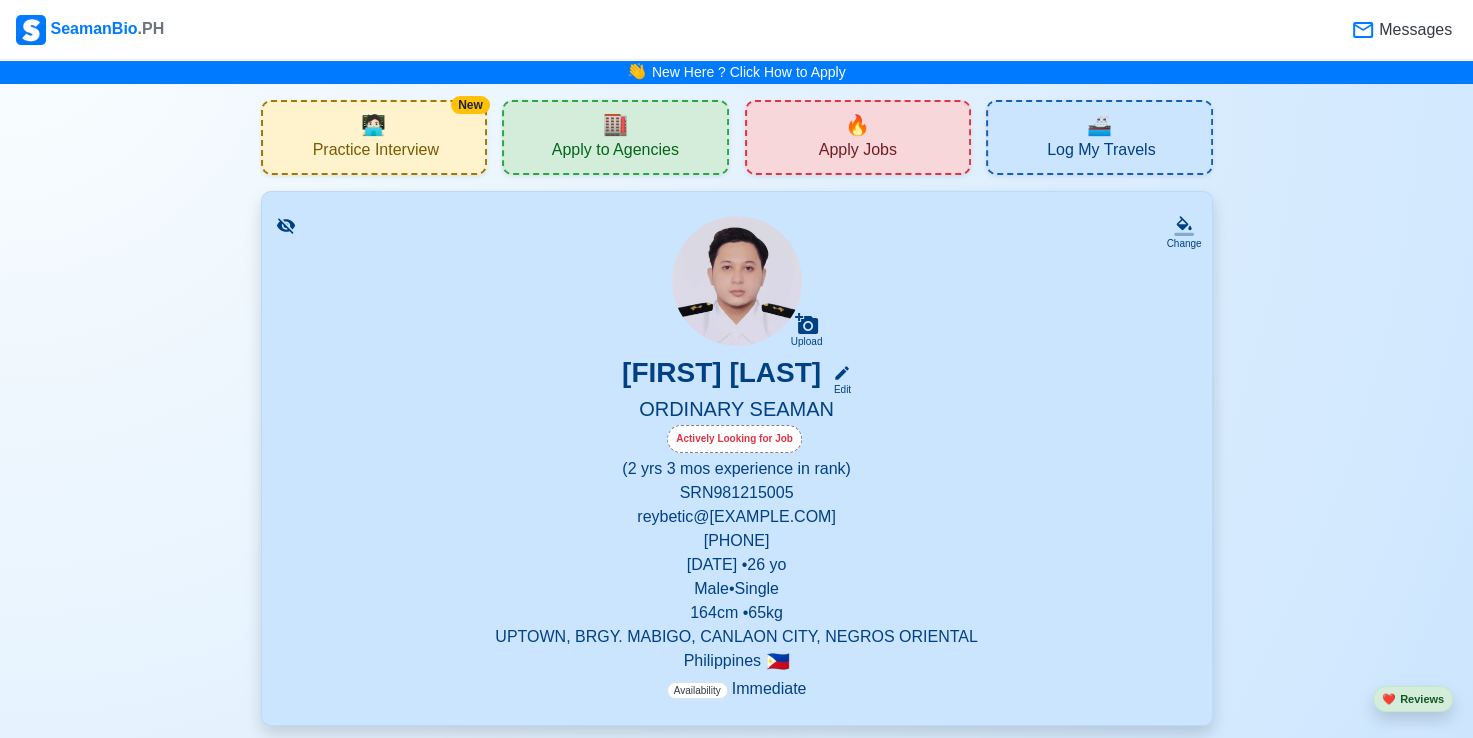 click on "Apply to Agencies" at bounding box center (615, 152) 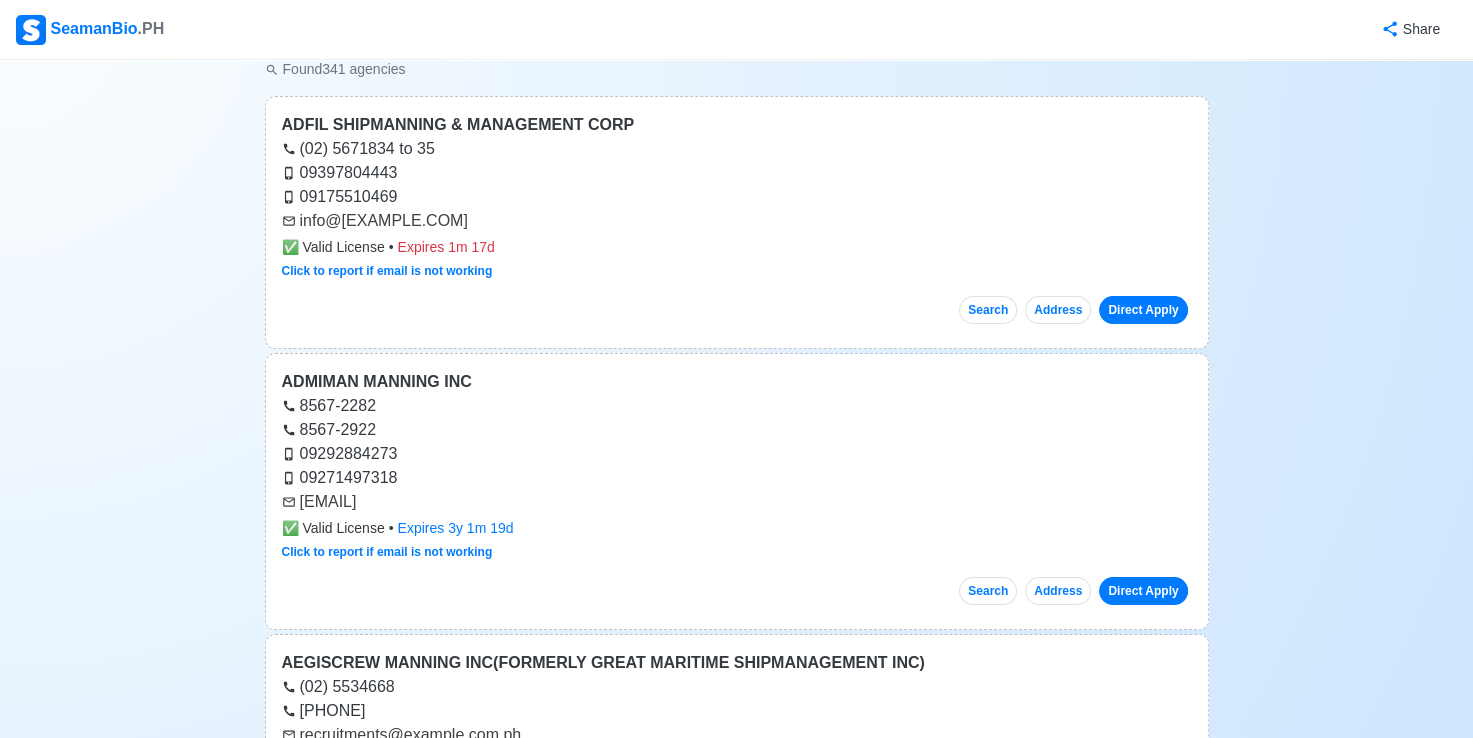 scroll, scrollTop: 0, scrollLeft: 0, axis: both 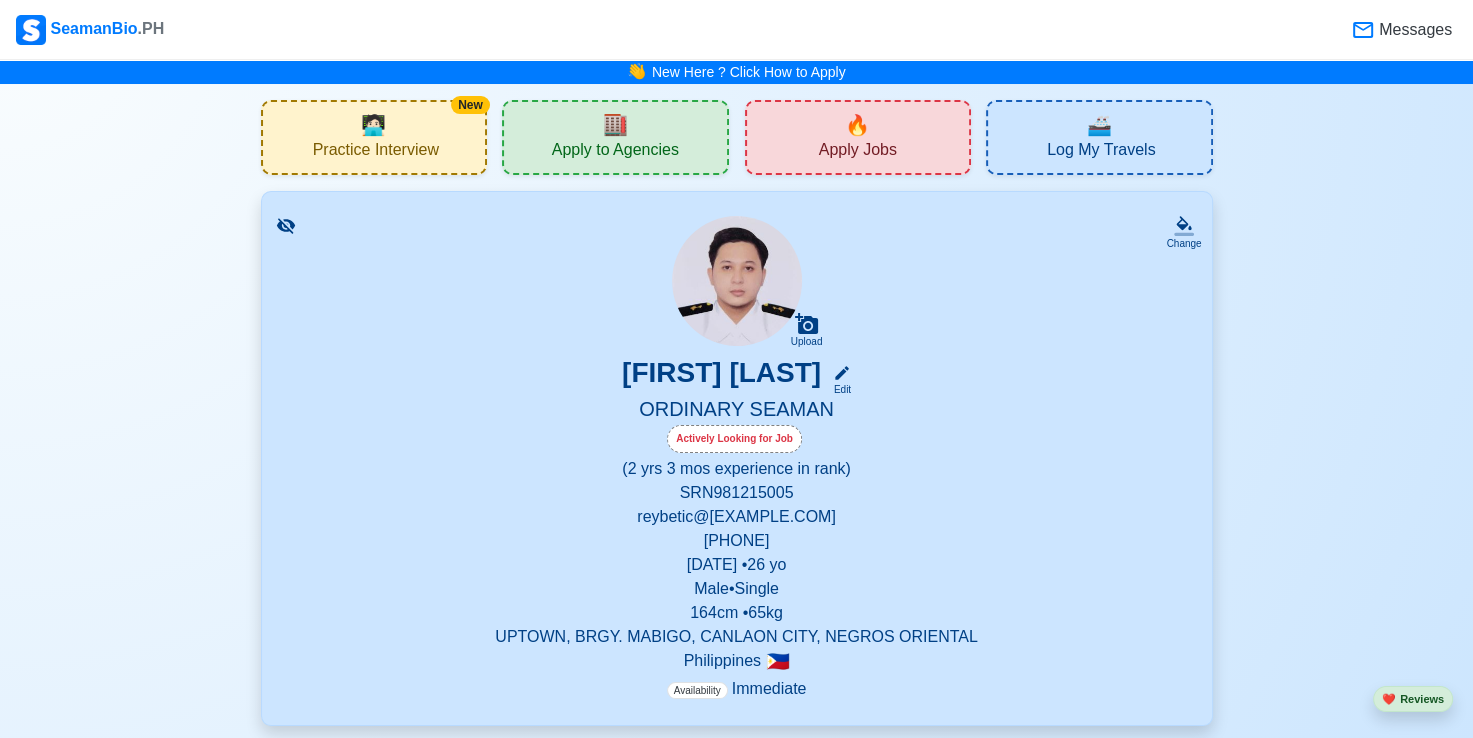 click on "Apply Jobs" at bounding box center (858, 152) 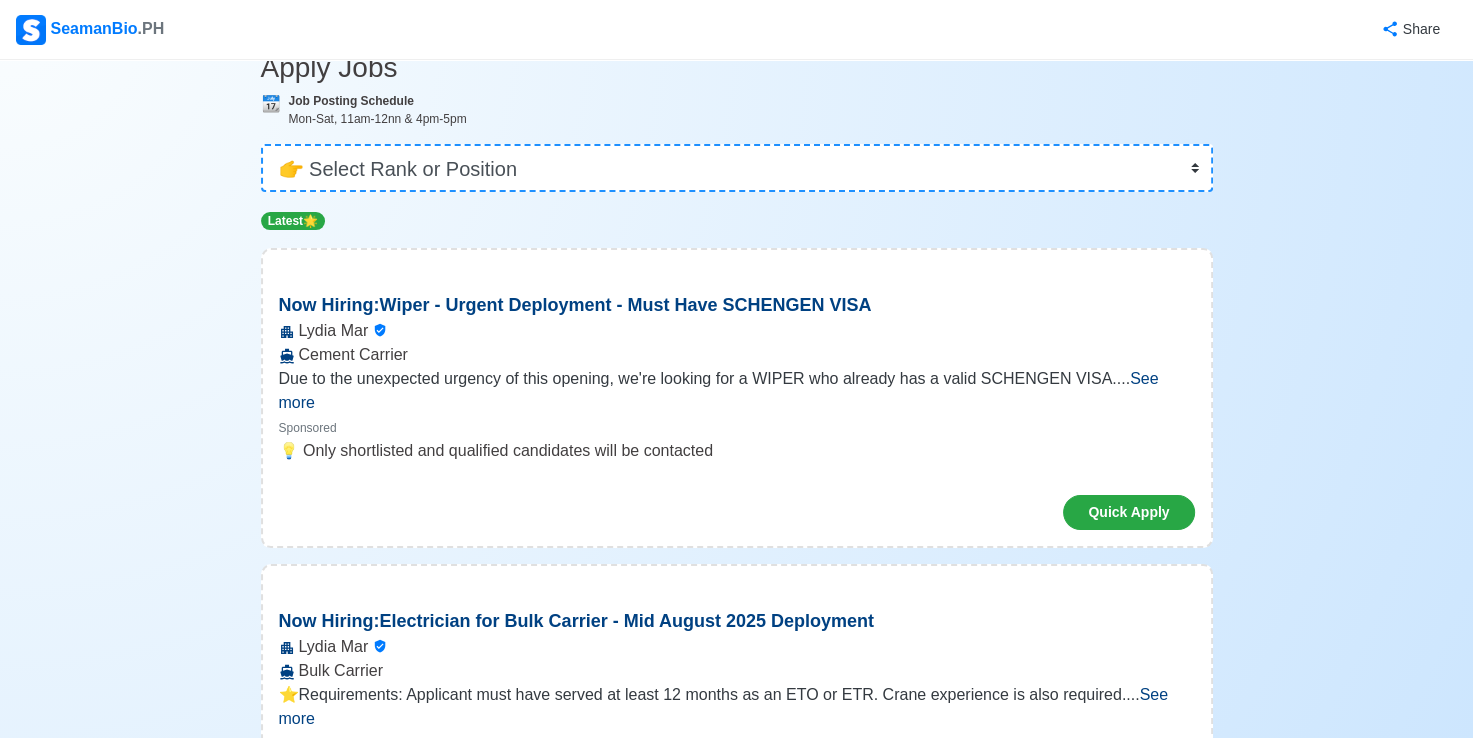scroll, scrollTop: 0, scrollLeft: 0, axis: both 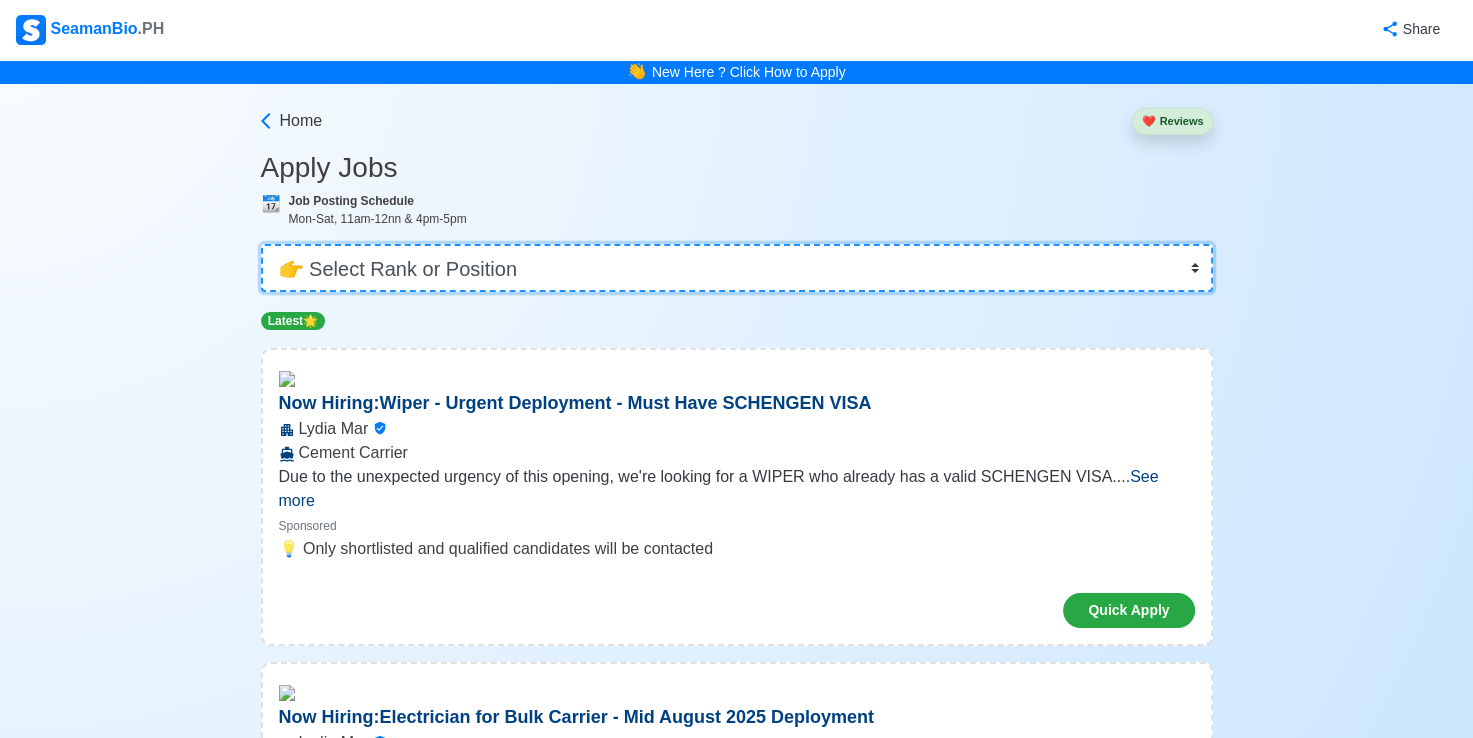 click on "👉 Select Rank or Position Master Chief Officer 2nd Officer 3rd Officer Junior Officer Chief Engineer 2nd Engineer 3rd Engineer 4th Engineer Gas Engineer Junior Engineer 1st Assistant Engineer 2nd Assistant Engineer 3rd Assistant Engineer ETO/ETR Electrician Electrical Engineer Oiler Fitter Welder Chief Cook Chef Cook Messman Wiper Rigger Ordinary Seaman Able Seaman Motorman Pumpman Bosun Cadet Reefer Mechanic Operator Repairman Painter Steward Waiter Others" at bounding box center [737, 268] 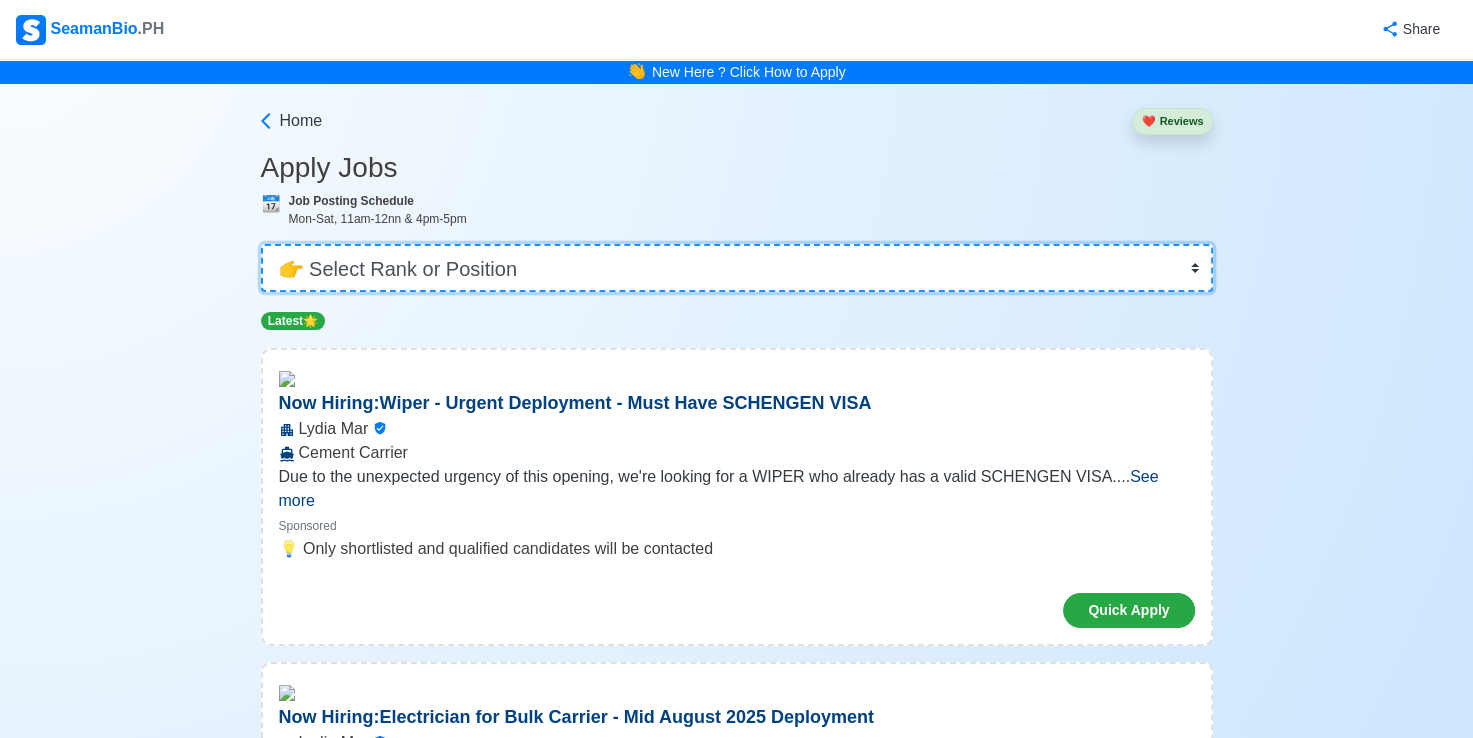 select on "Ordinary Seaman" 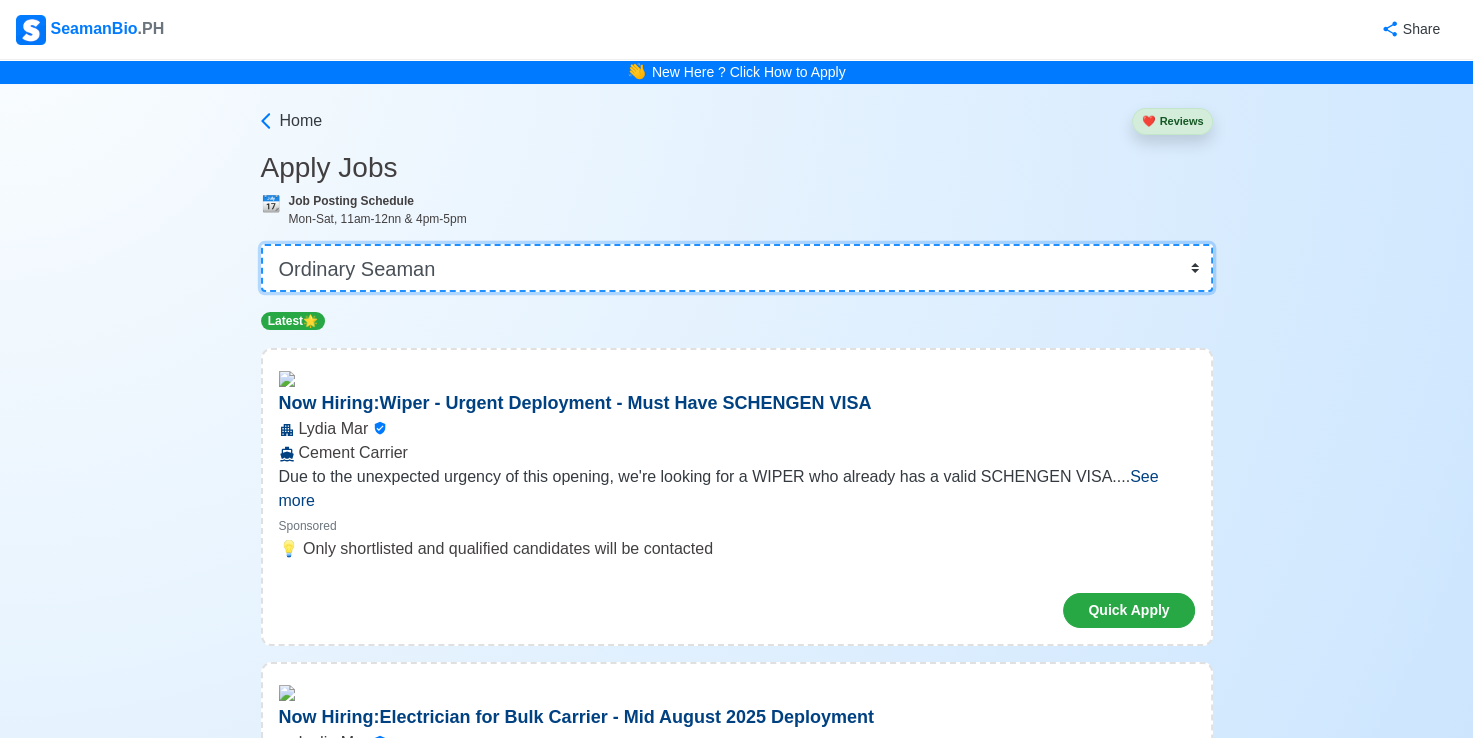 click on "👉 Select Rank or Position Master Chief Officer 2nd Officer 3rd Officer Junior Officer Chief Engineer 2nd Engineer 3rd Engineer 4th Engineer Gas Engineer Junior Engineer 1st Assistant Engineer 2nd Assistant Engineer 3rd Assistant Engineer ETO/ETR Electrician Electrical Engineer Oiler Fitter Welder Chief Cook Chef Cook Messman Wiper Rigger Ordinary Seaman Able Seaman Motorman Pumpman Bosun Cadet Reefer Mechanic Operator Repairman Painter Steward Waiter Others" at bounding box center (737, 268) 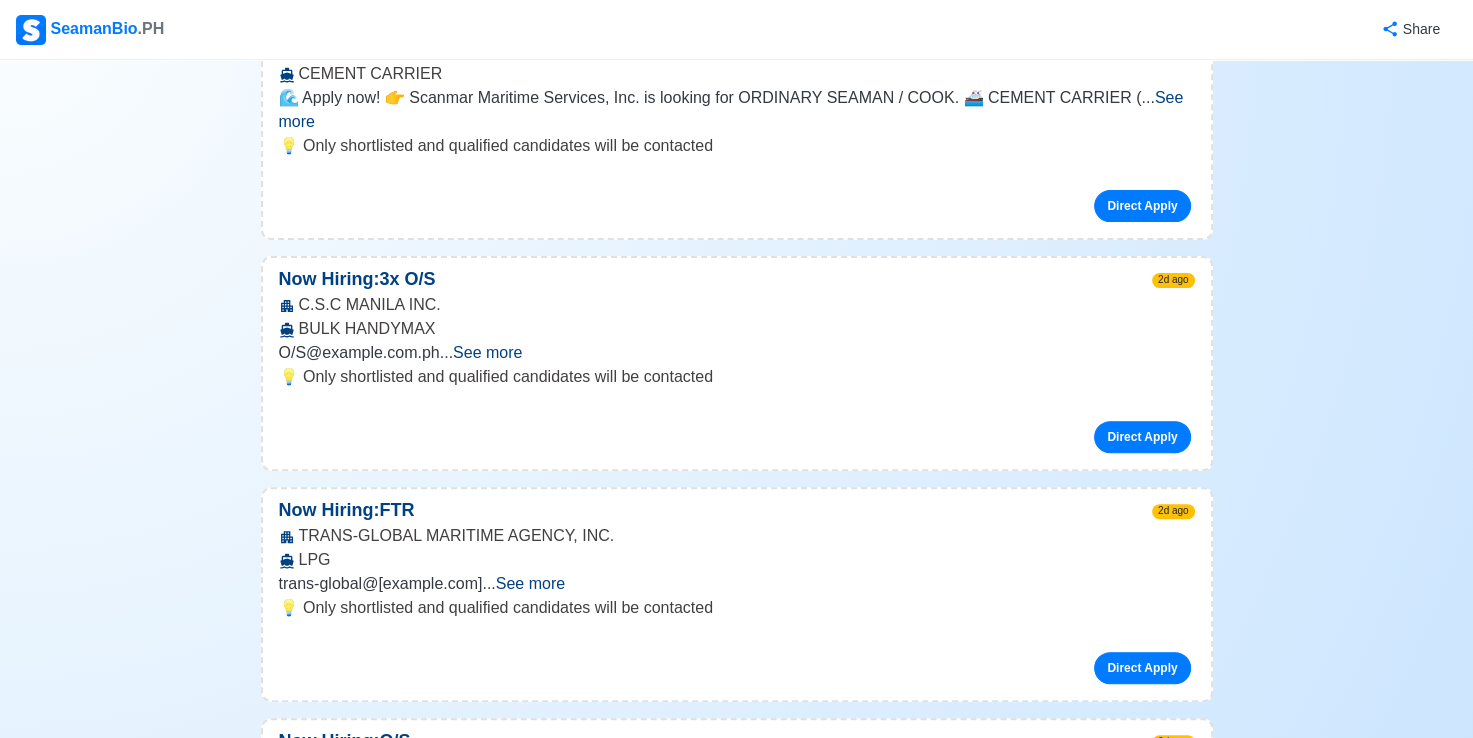 scroll, scrollTop: 800, scrollLeft: 0, axis: vertical 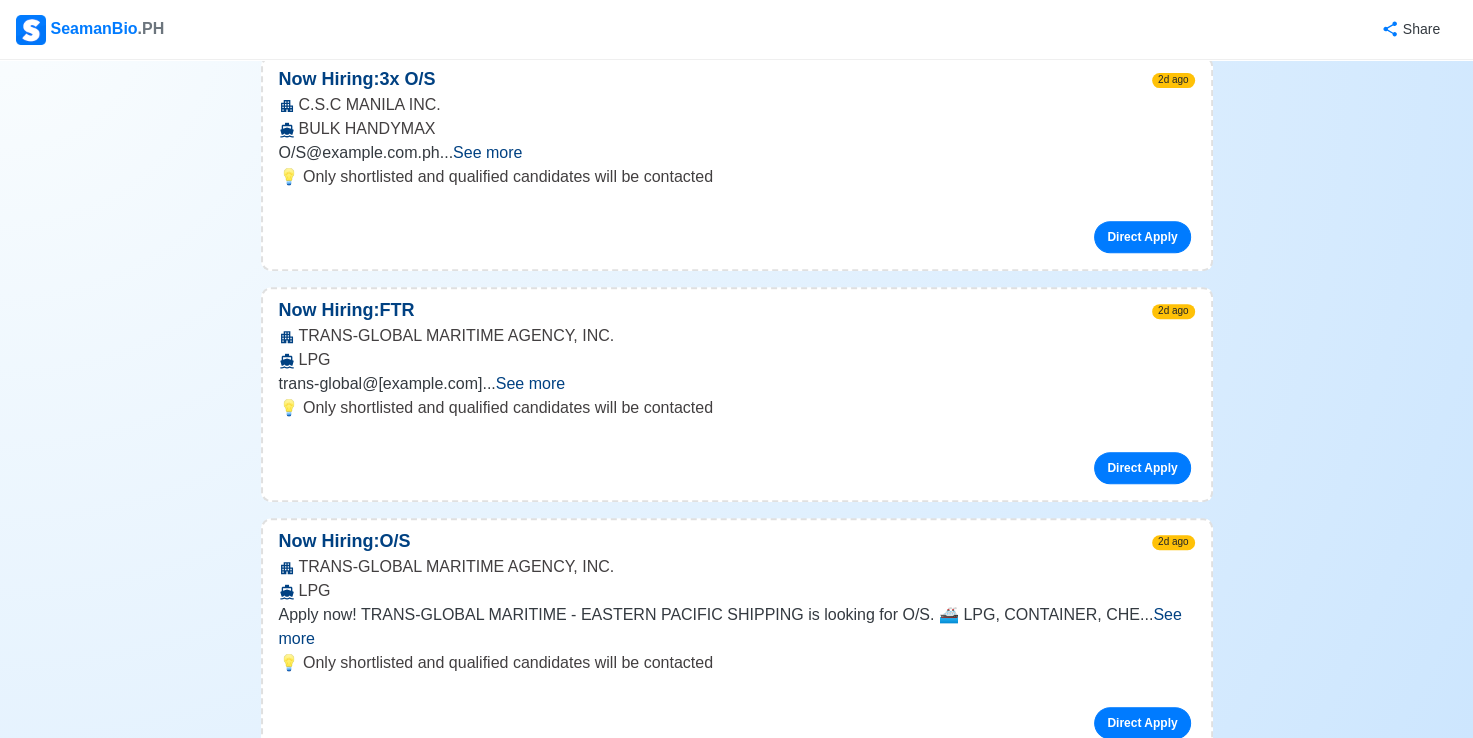 drag, startPoint x: 502, startPoint y: 510, endPoint x: 228, endPoint y: 446, distance: 281.37518 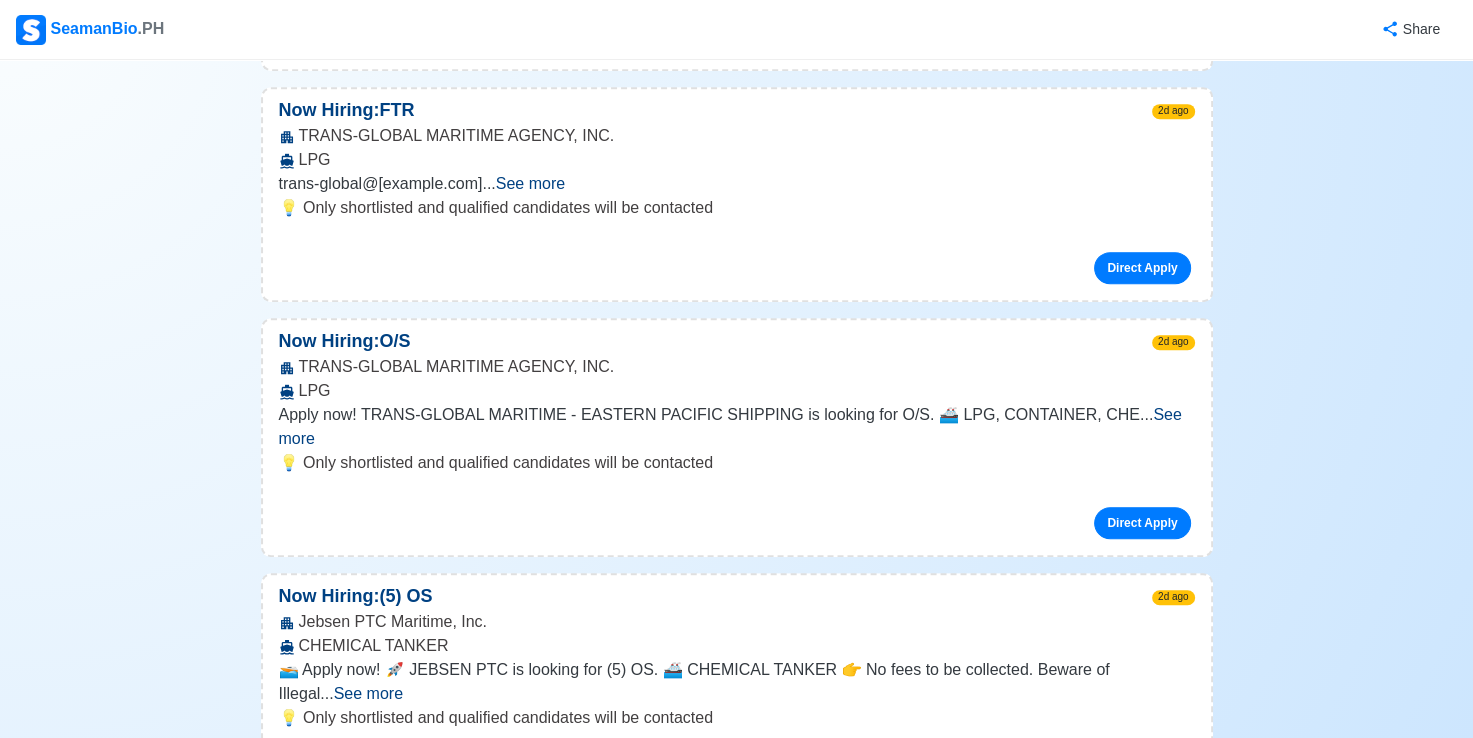 scroll, scrollTop: 1200, scrollLeft: 0, axis: vertical 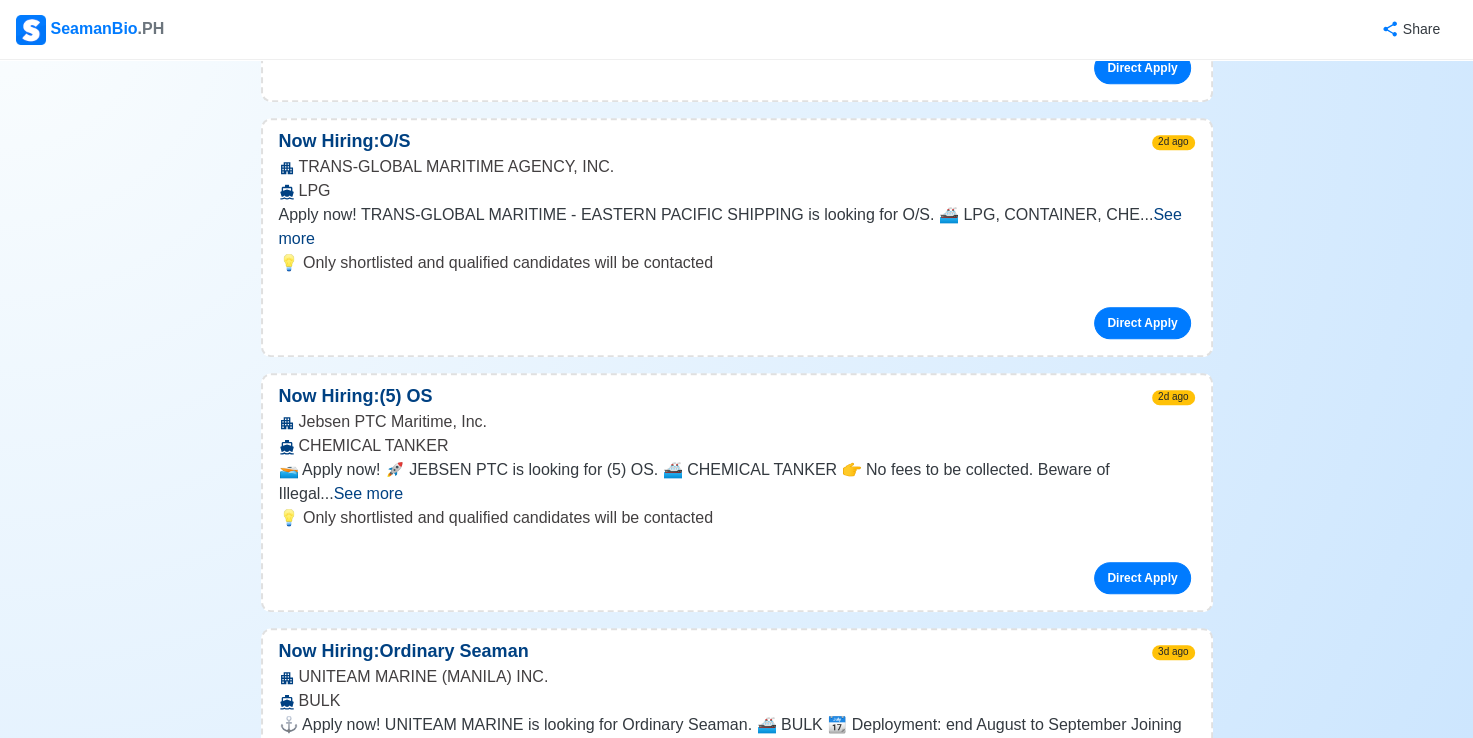 click on "See more" at bounding box center (368, 493) 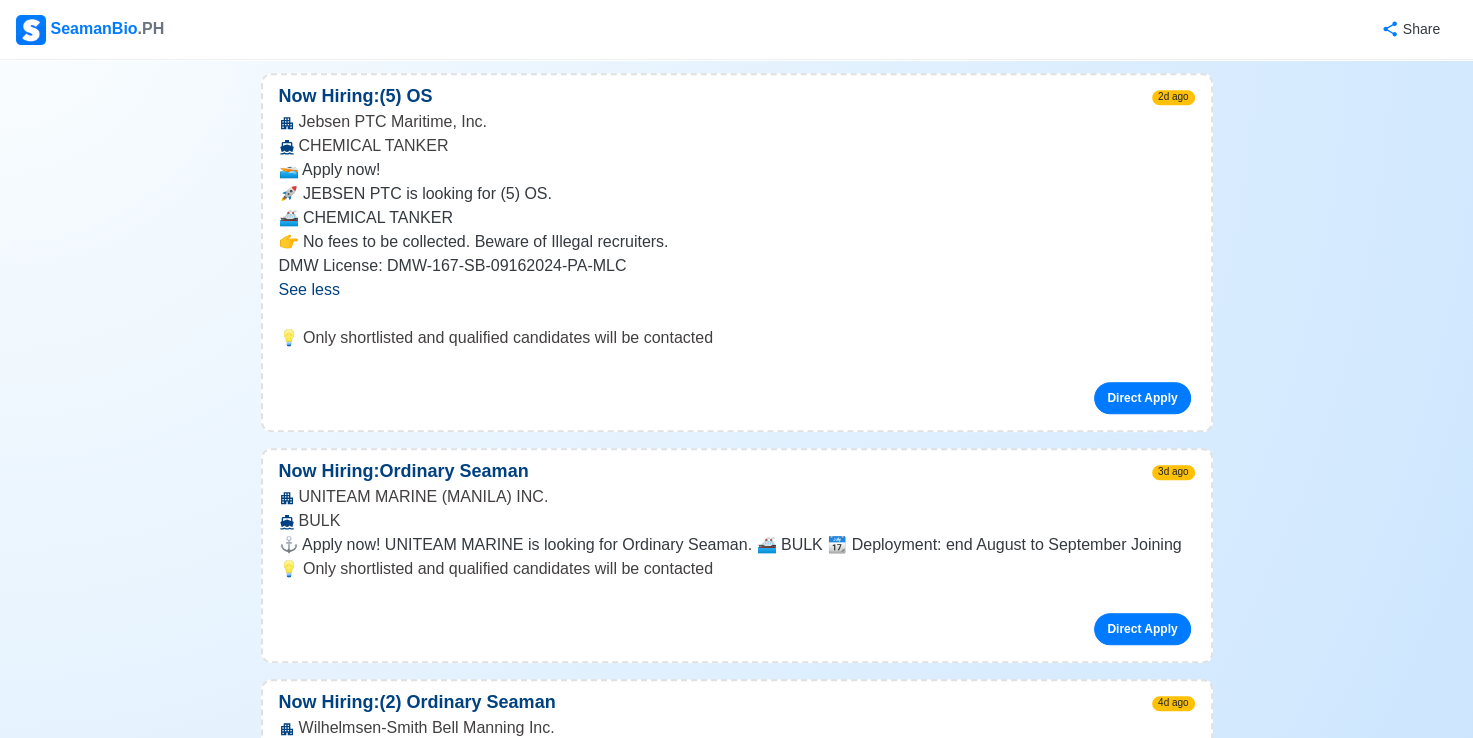 scroll, scrollTop: 1700, scrollLeft: 0, axis: vertical 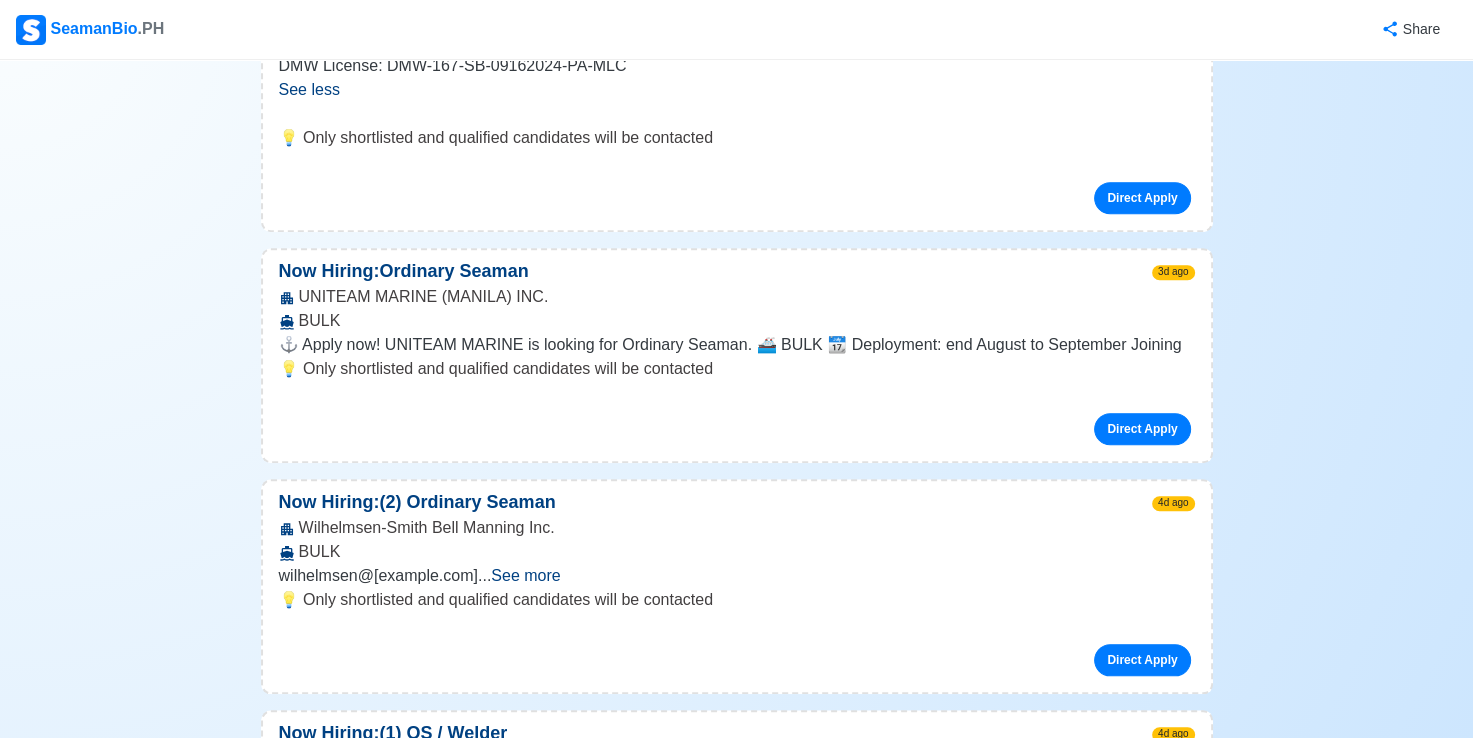 click on "See more" at bounding box center [525, 575] 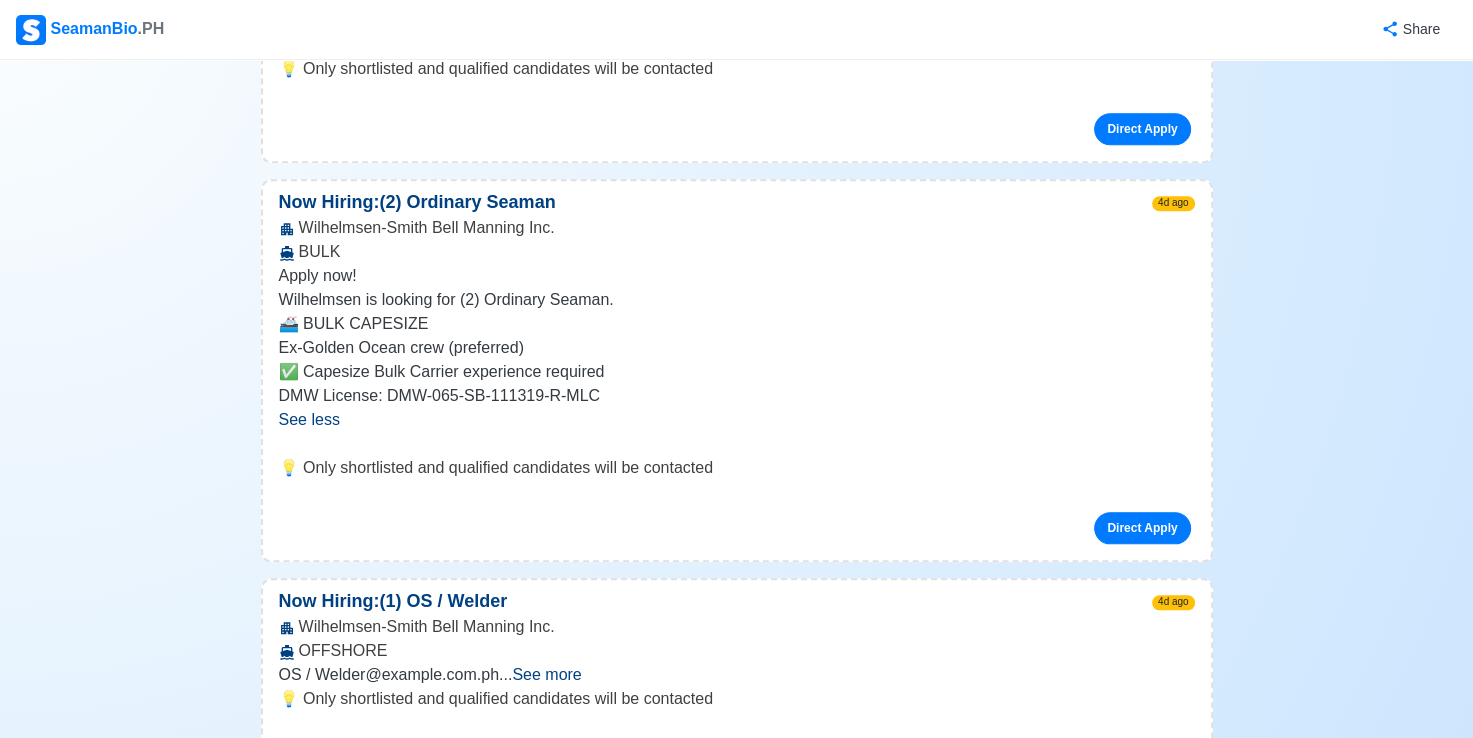 scroll, scrollTop: 2100, scrollLeft: 0, axis: vertical 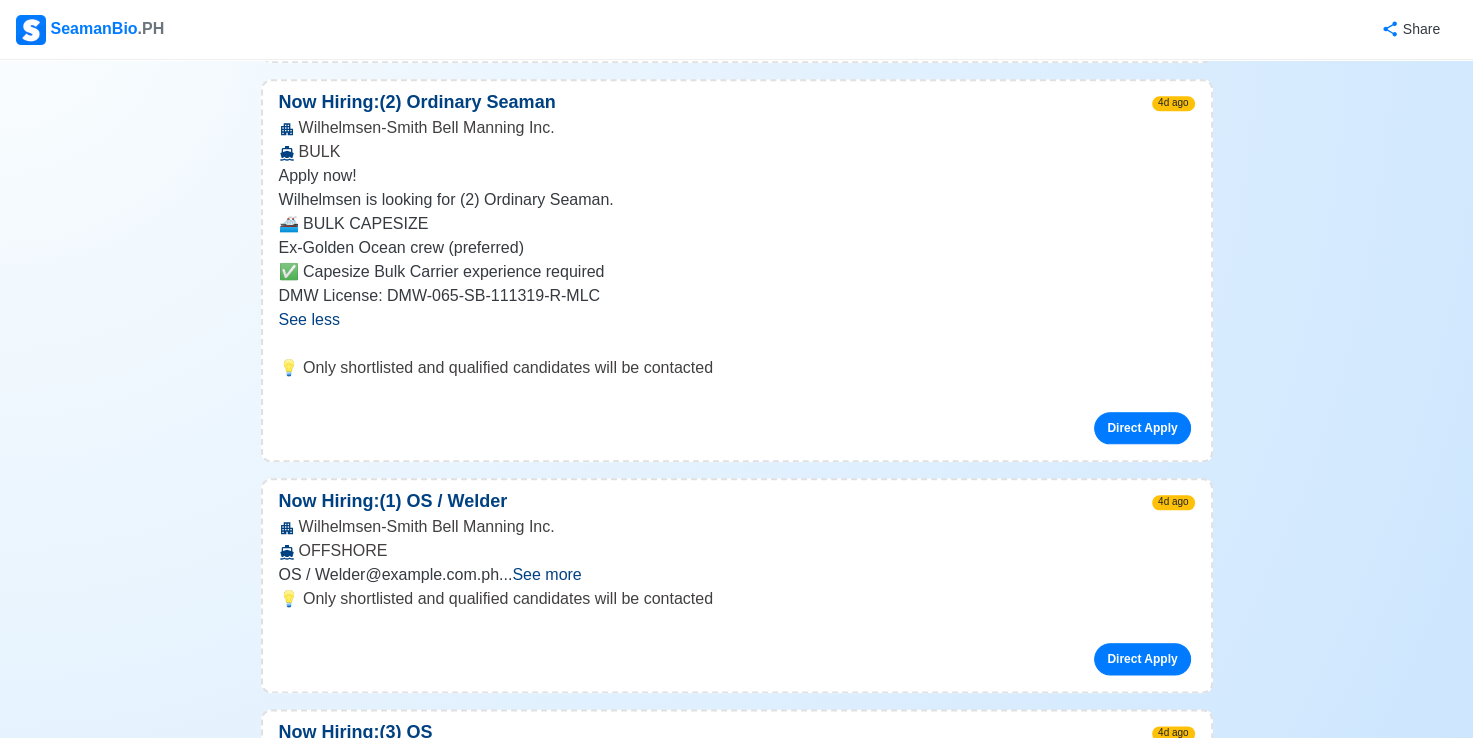 click on "See more" at bounding box center (546, 574) 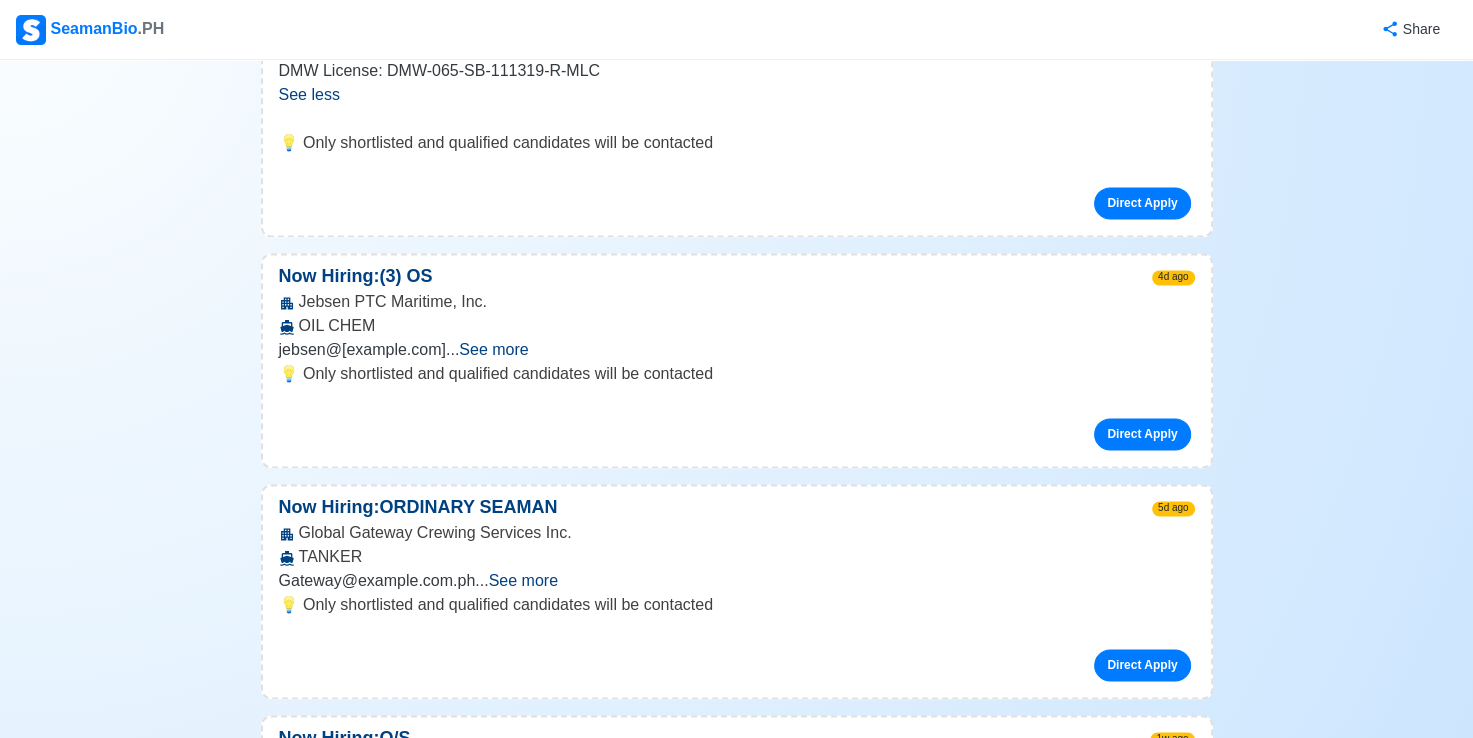 scroll, scrollTop: 2900, scrollLeft: 0, axis: vertical 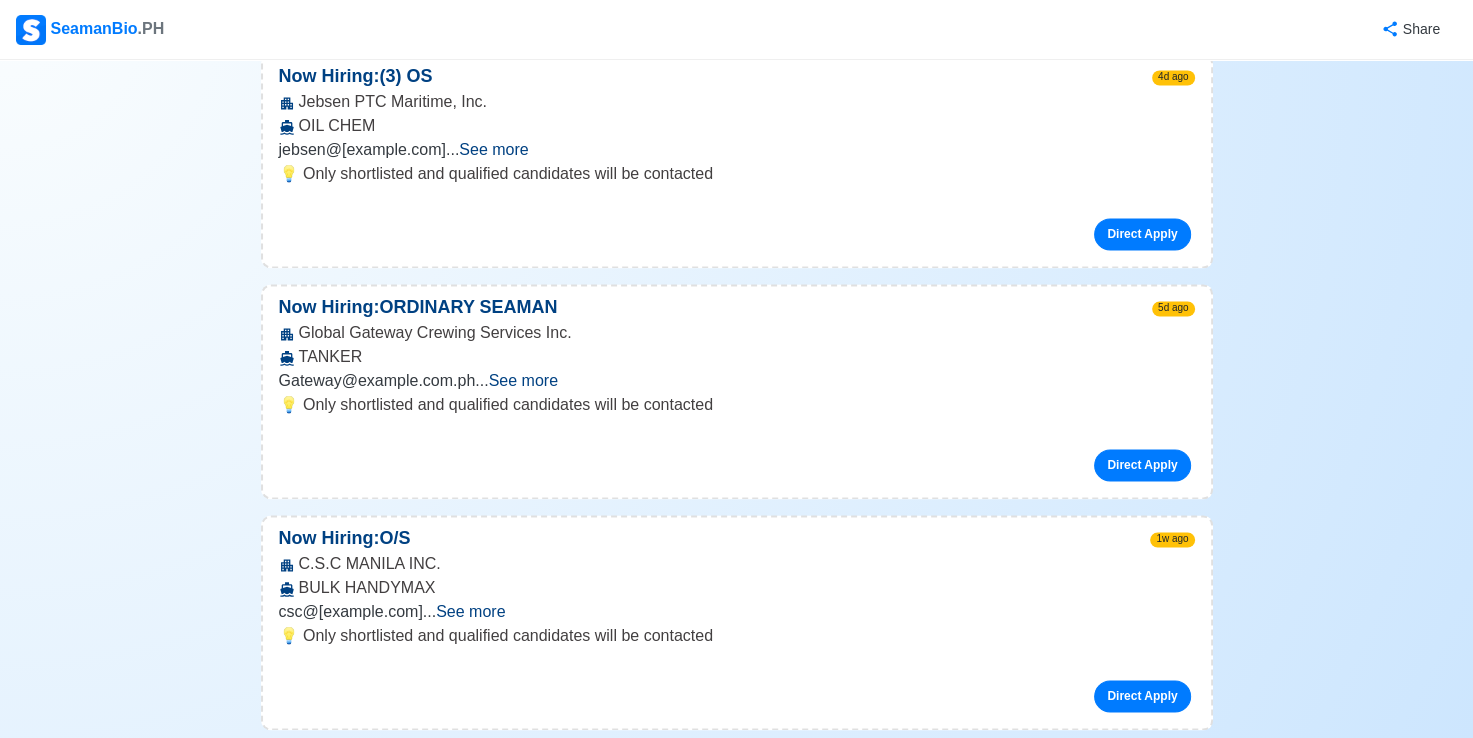 click on "See more" at bounding box center (470, 611) 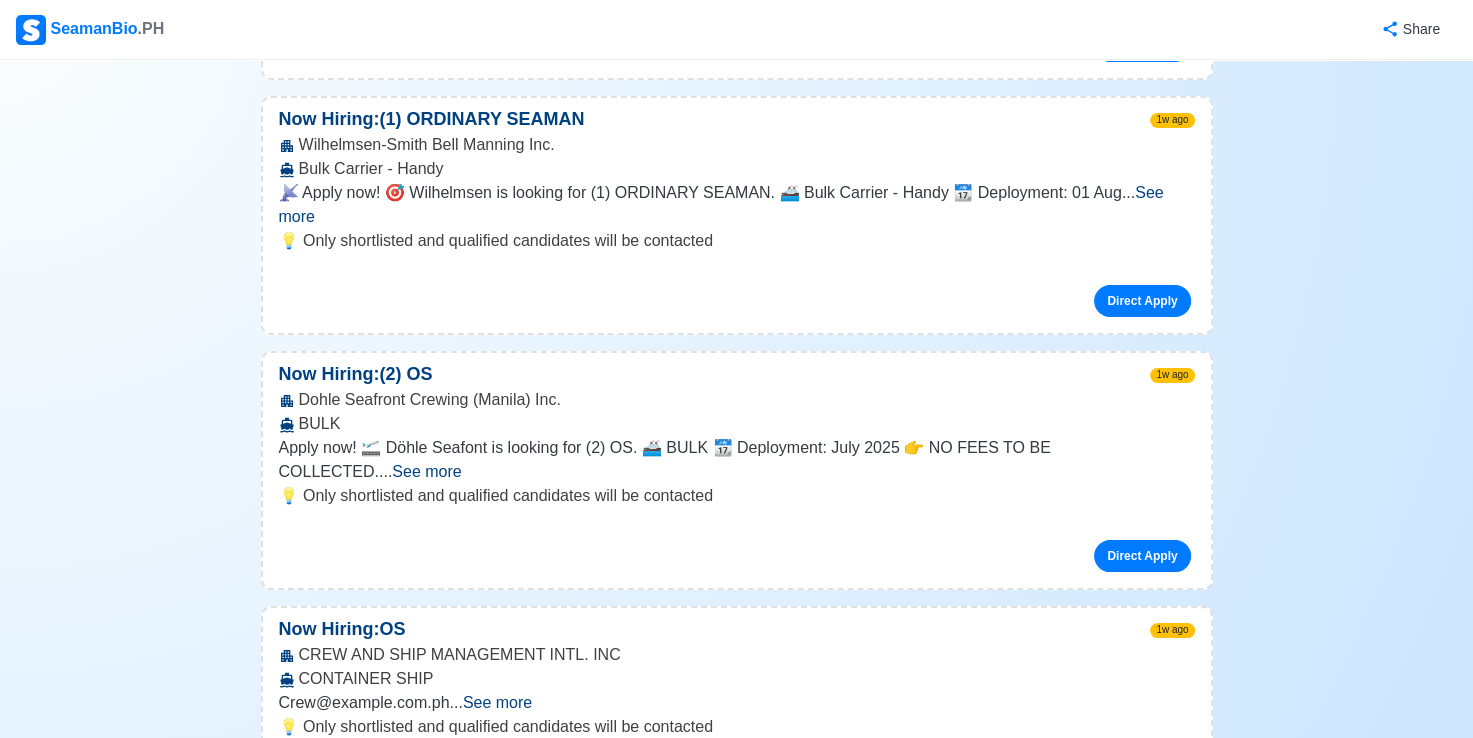 scroll, scrollTop: 4500, scrollLeft: 0, axis: vertical 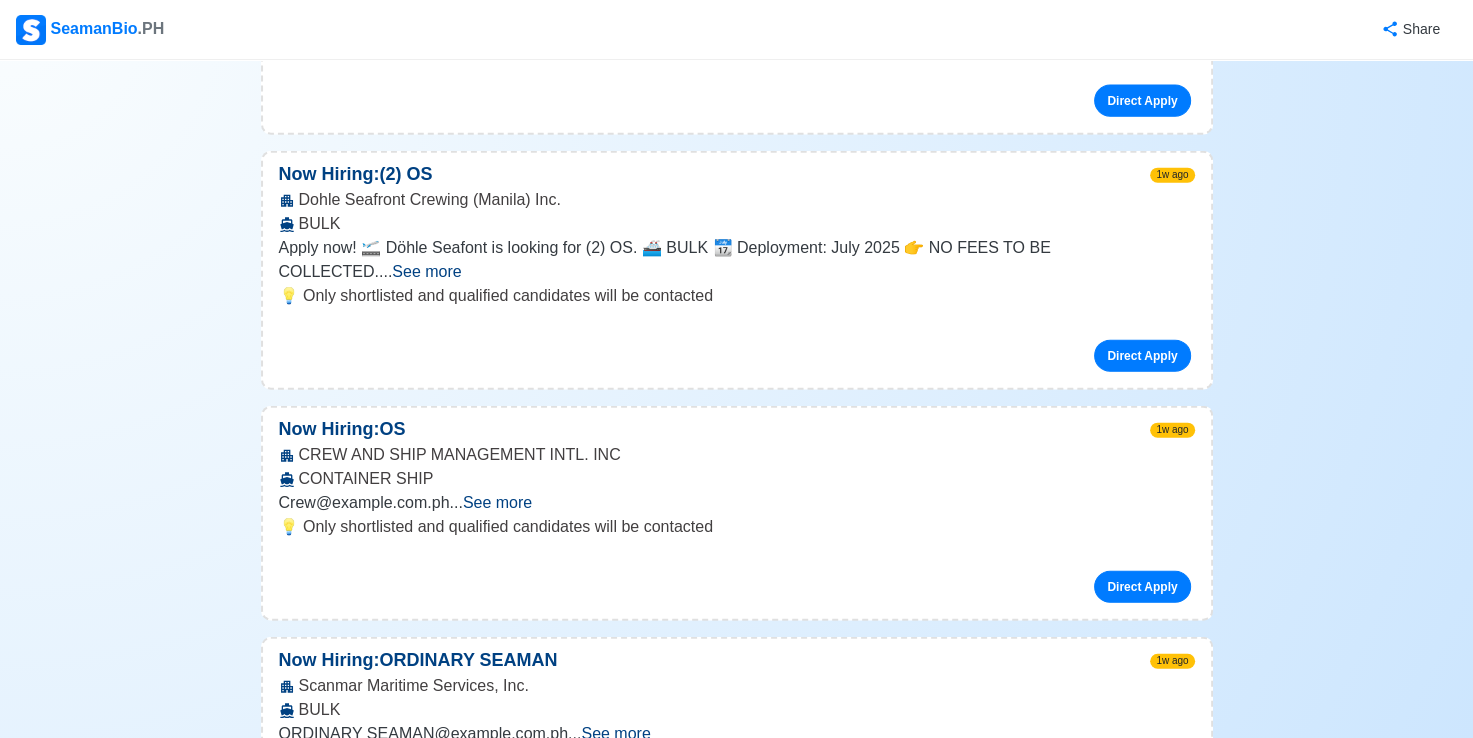 click on "See more" at bounding box center (615, 733) 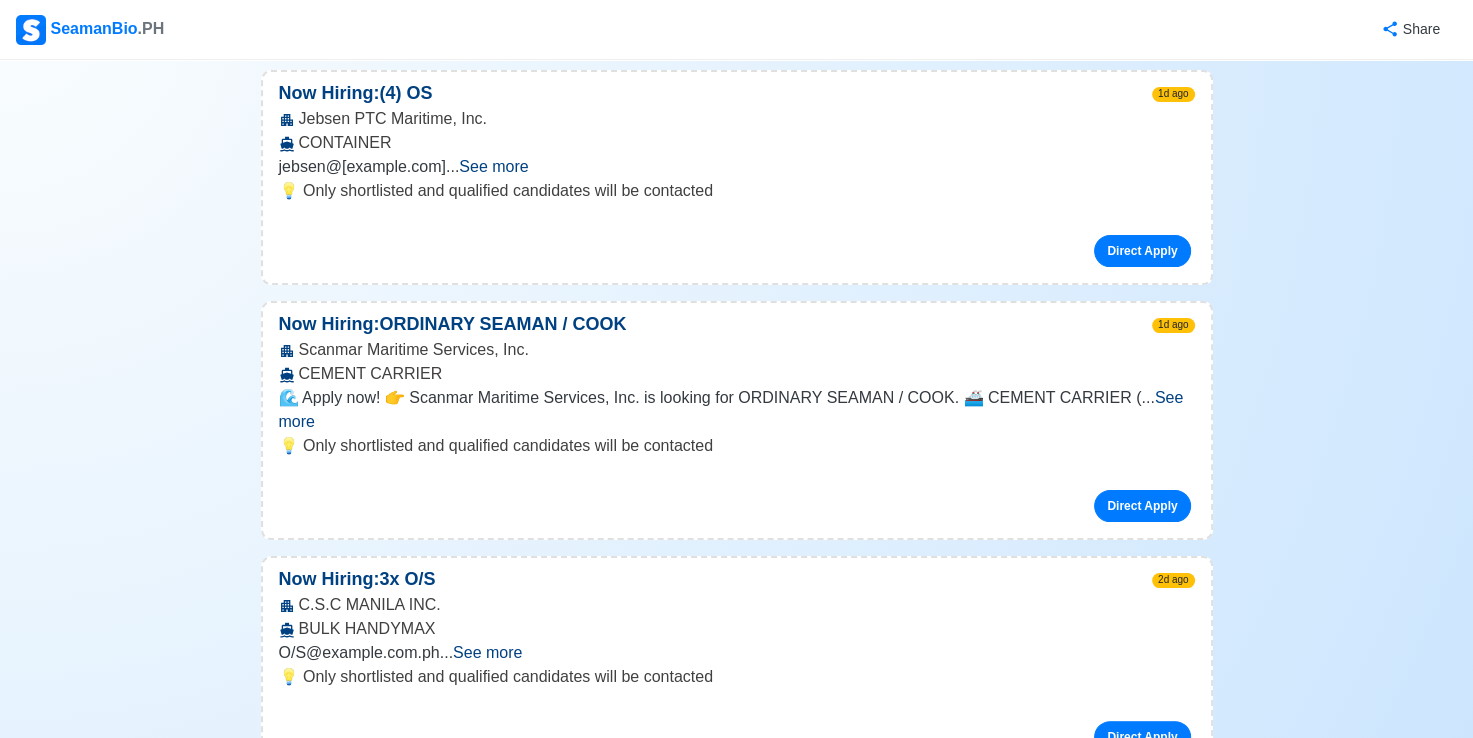 scroll, scrollTop: 0, scrollLeft: 0, axis: both 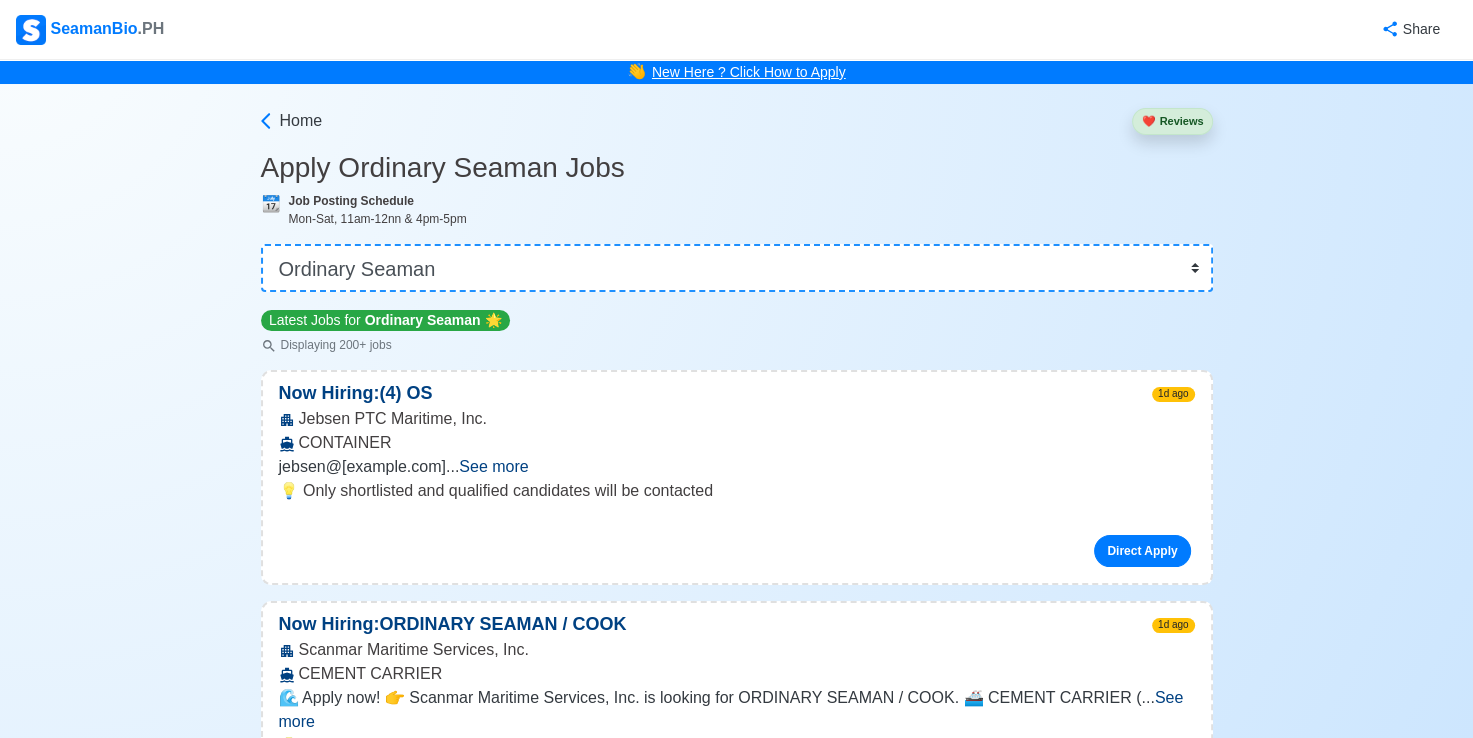 click on "New Here ? Click How to Apply" at bounding box center [749, 72] 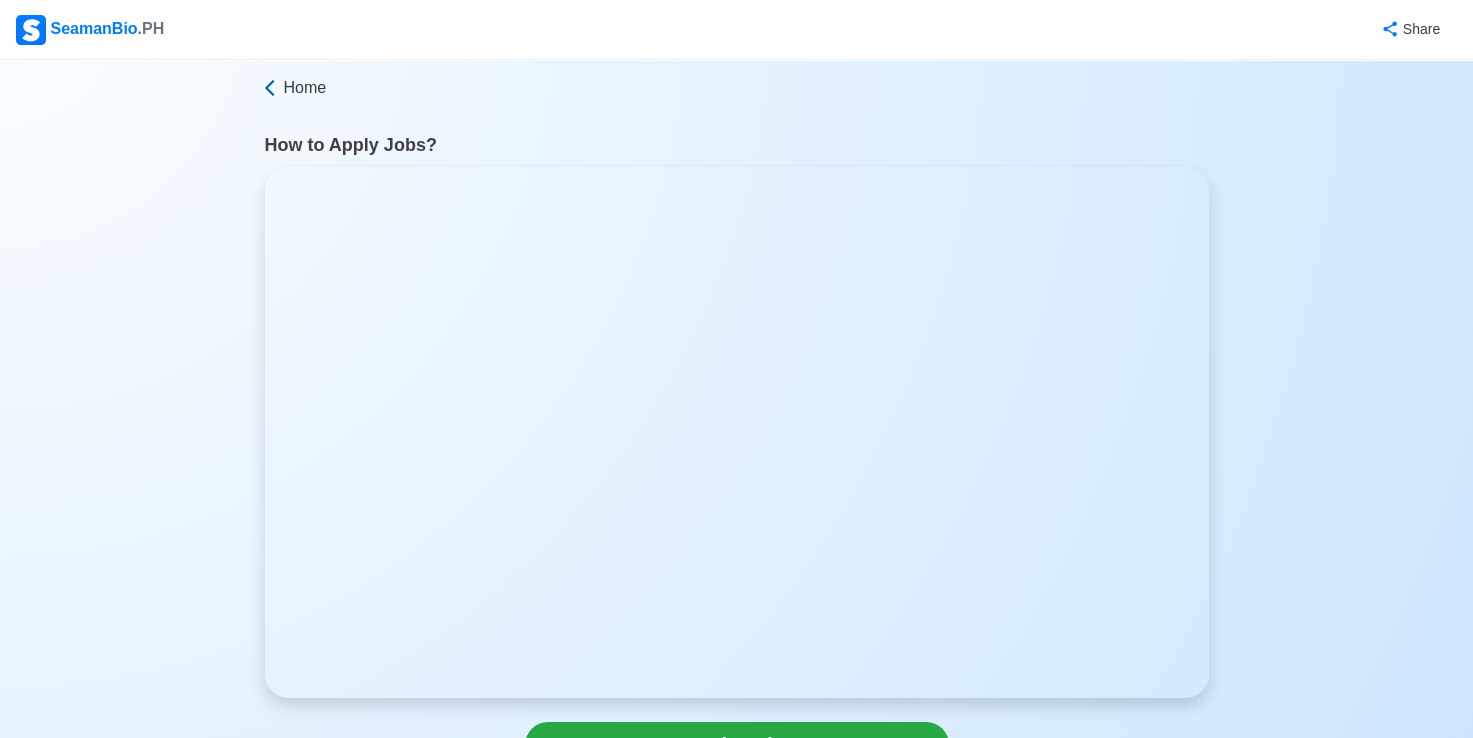 click on "Home" at bounding box center [305, 88] 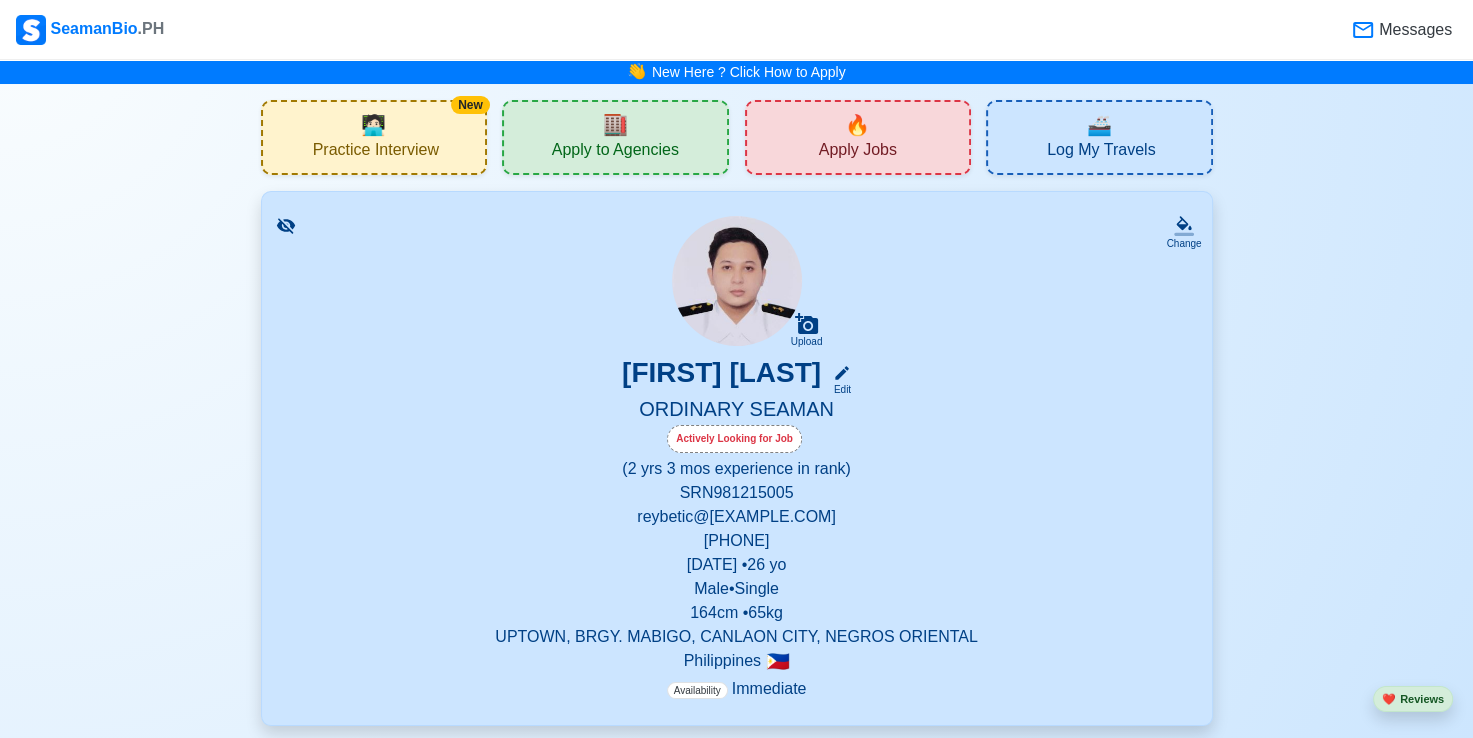click on "🔥 Apply Jobs" at bounding box center [858, 137] 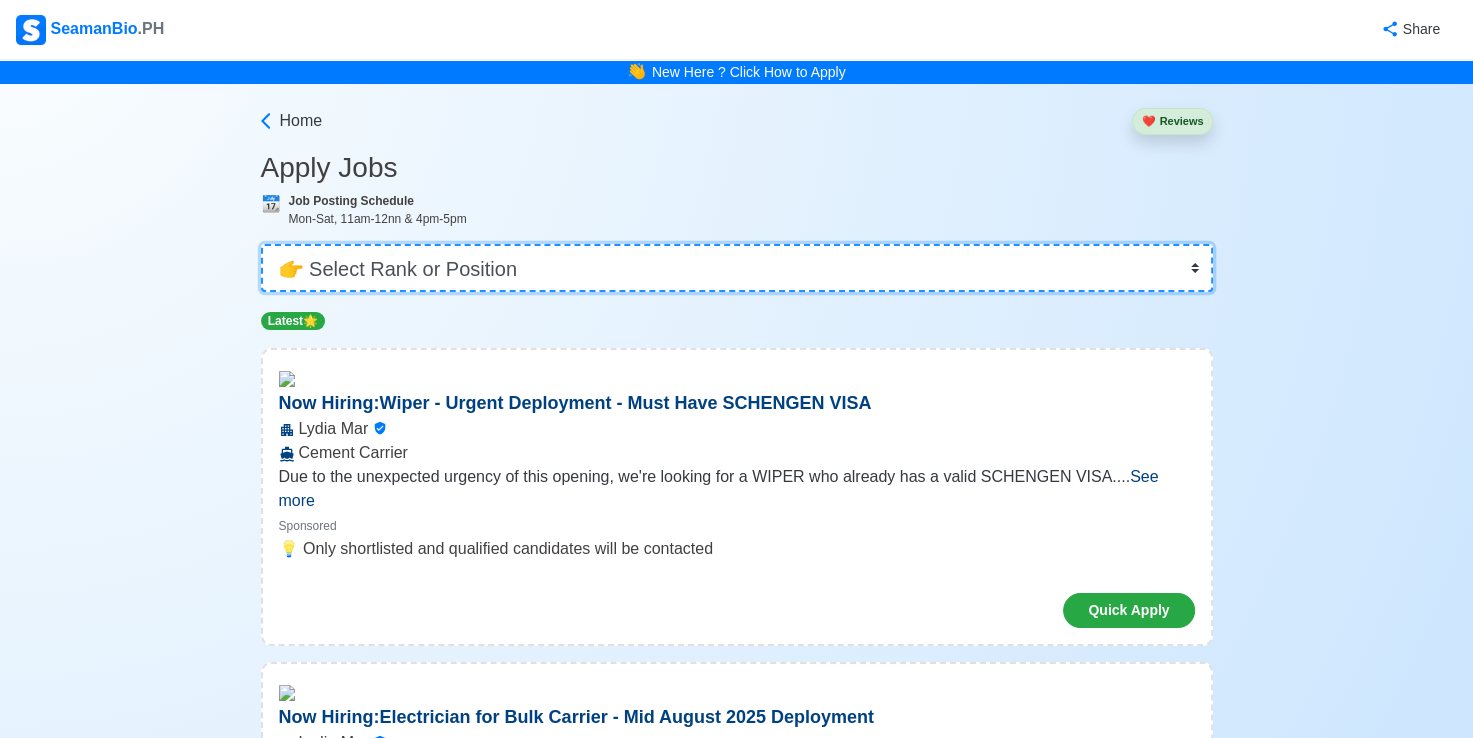 click on "👉 Select Rank or Position Master Chief Officer 2nd Officer 3rd Officer Junior Officer Chief Engineer 2nd Engineer 3rd Engineer 4th Engineer Gas Engineer Junior Engineer 1st Assistant Engineer 2nd Assistant Engineer 3rd Assistant Engineer ETO/ETR Electrician Electrical Engineer Oiler Fitter Welder Chief Cook Chef Cook Messman Wiper Rigger Ordinary Seaman Able Seaman Motorman Pumpman Bosun Cadet Reefer Mechanic Operator Repairman Painter Steward Waiter Others" at bounding box center [737, 268] 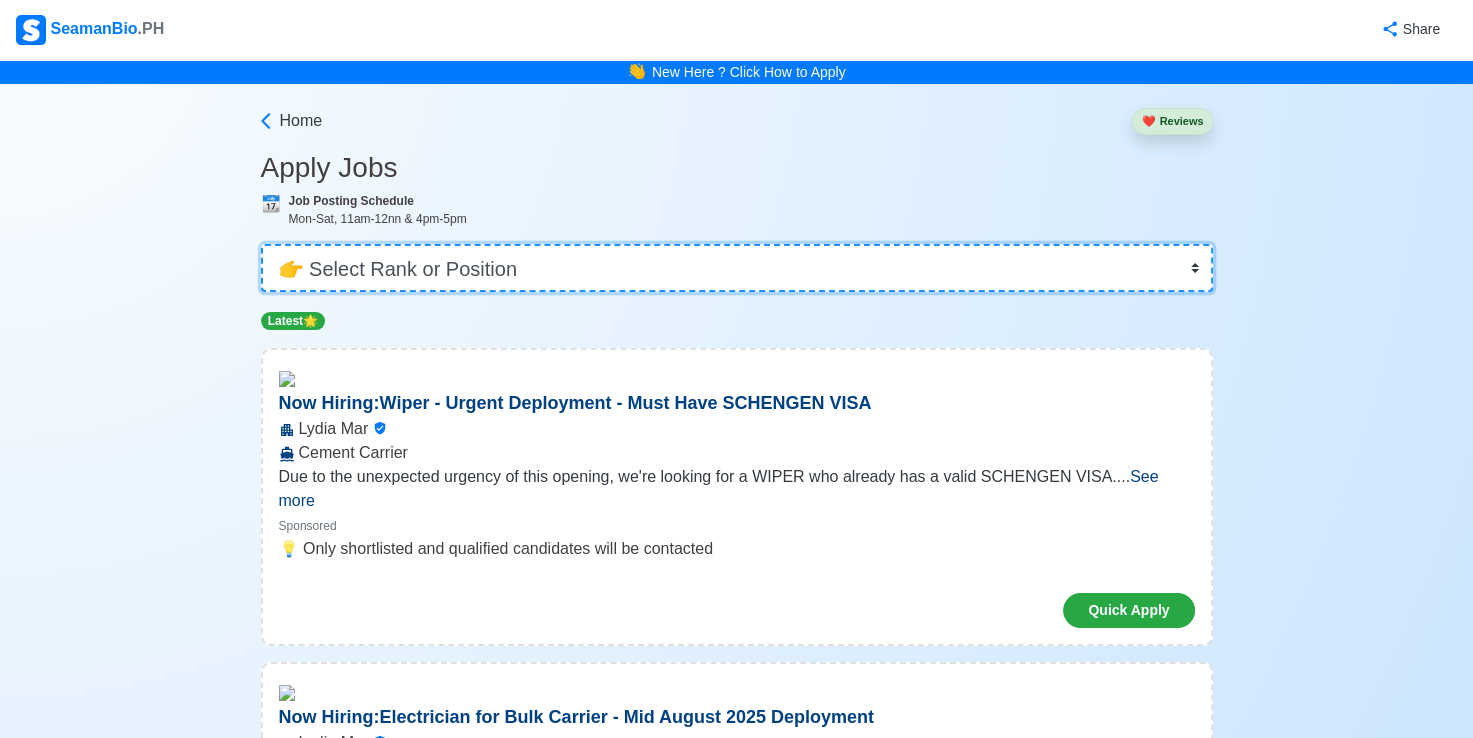 select on "Ordinary Seaman" 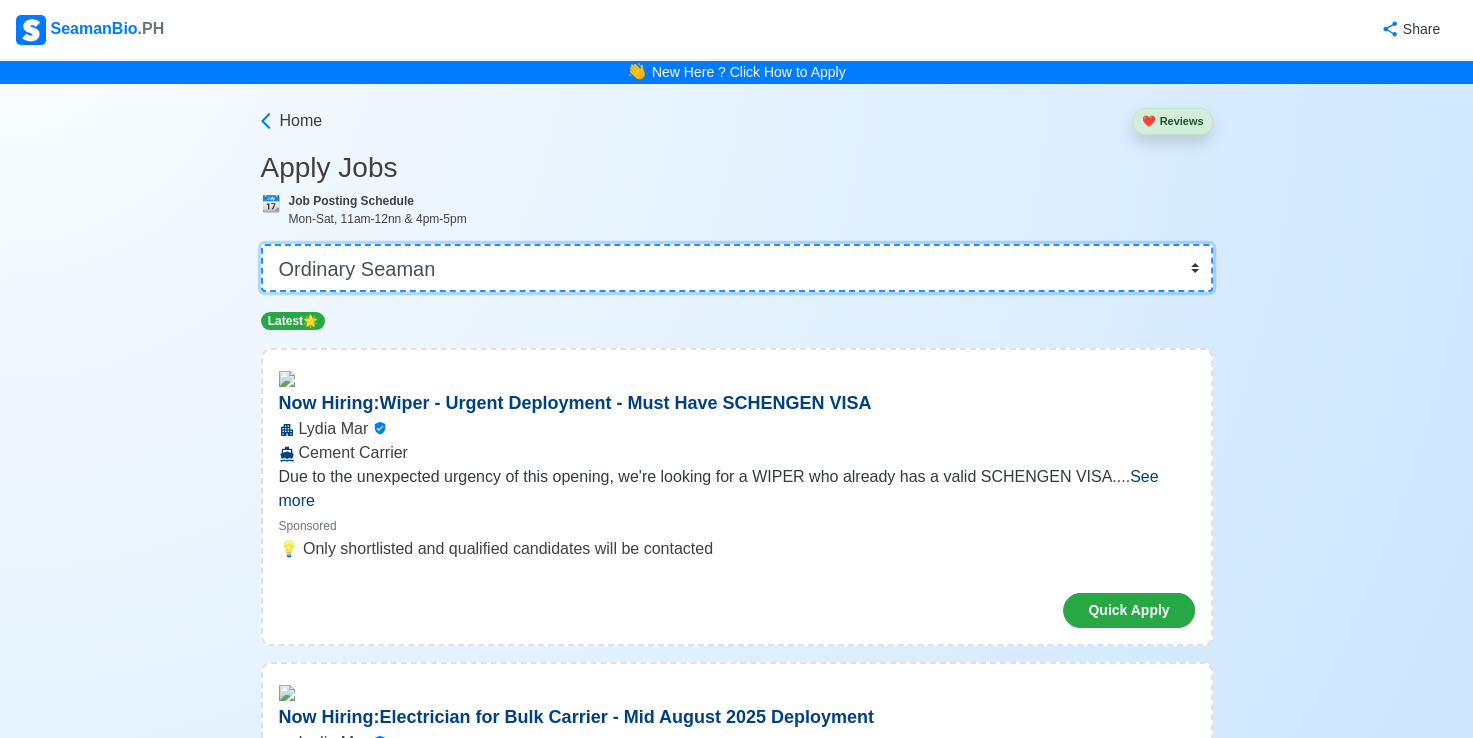 click on "👉 Select Rank or Position Master Chief Officer 2nd Officer 3rd Officer Junior Officer Chief Engineer 2nd Engineer 3rd Engineer 4th Engineer Gas Engineer Junior Engineer 1st Assistant Engineer 2nd Assistant Engineer 3rd Assistant Engineer ETO/ETR Electrician Electrical Engineer Oiler Fitter Welder Chief Cook Chef Cook Messman Wiper Rigger Ordinary Seaman Able Seaman Motorman Pumpman Bosun Cadet Reefer Mechanic Operator Repairman Painter Steward Waiter Others" at bounding box center (737, 268) 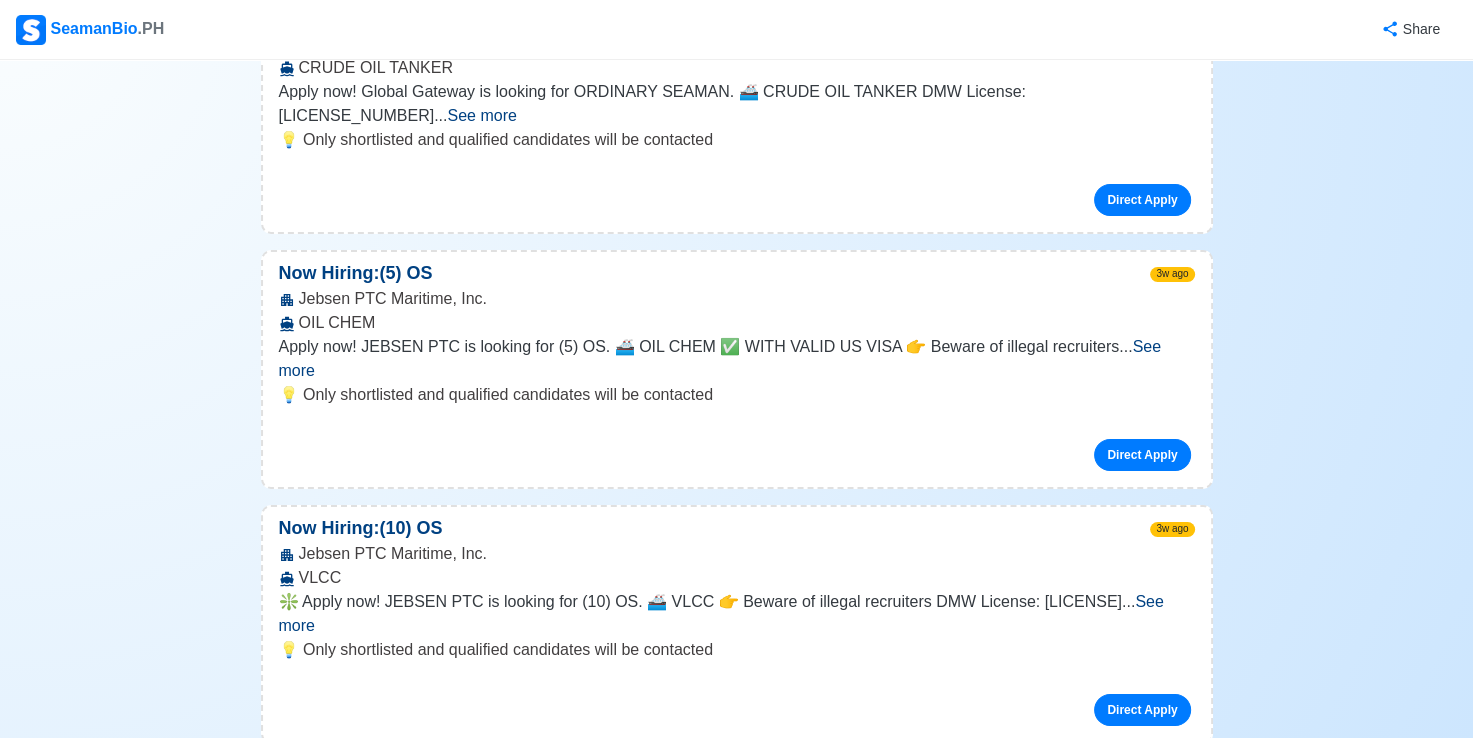 scroll, scrollTop: 7000, scrollLeft: 0, axis: vertical 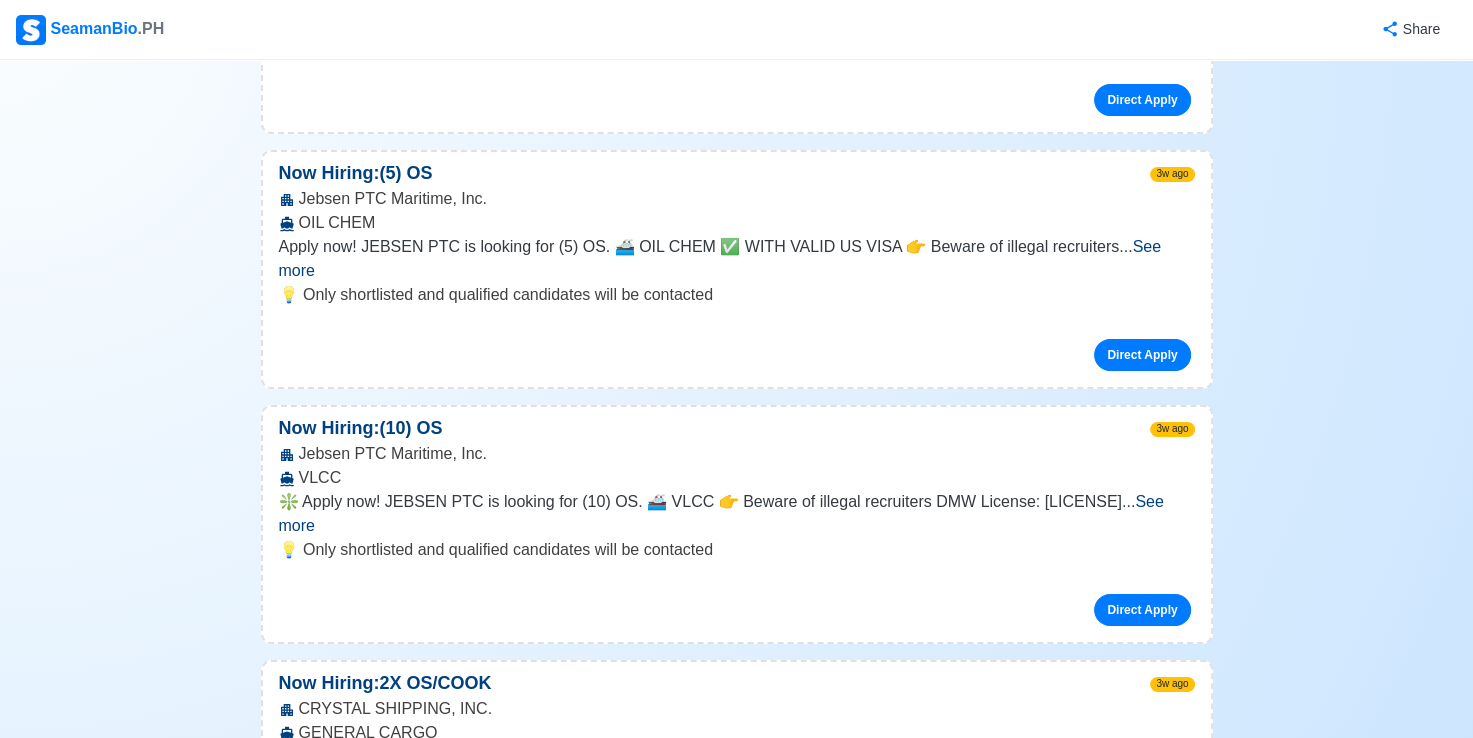 click on "Home ❤️ Reviews Apply Ordinary Seaman Jobs 📆 Job Posting Schedule Mon-Sat, 11am-12nn & 4pm-5pm 👉 Select Rank or Position Master Chief Officer 2nd Officer 3rd Officer Junior Officer Chief Engineer 2nd Engineer 3rd Engineer 4th Engineer Gas Engineer Junior Engineer 1st Assistant Engineer 2nd Assistant Engineer 3rd Assistant Engineer ETO/ETR Electrician Electrical Engineer Oiler Fitter Welder Chief Cook Chef Cook Messman Wiper Rigger Ordinary Seaman Able Seaman Motorman Pumpman Bosun Cadet Reefer Mechanic Operator Repairman Painter Steward Waiter Others Latest Jobs for   Ordinary Seaman   🌟 Displaying   [NUMBER]+   jobs Now Hiring:  (4) OS 1d ago Jebsen PTC Maritime, Inc.   CONTAINER Apply now! 📜 JEBSEN PTC is looking for (4) OS. 🚢 CONTAINER ✅ PREFERABLY WITH VALID US VISA AND INTERNATI ...  See more ...  See more 💡 Only shortlisted and qualified candidates will be contacted Direct Apply Now Hiring:  ORDINARY SEAMAN / COOK 1d ago Scanmar Maritime Services, Inc.   CEMENT CARRIER ...  See more" at bounding box center (736, 18100) 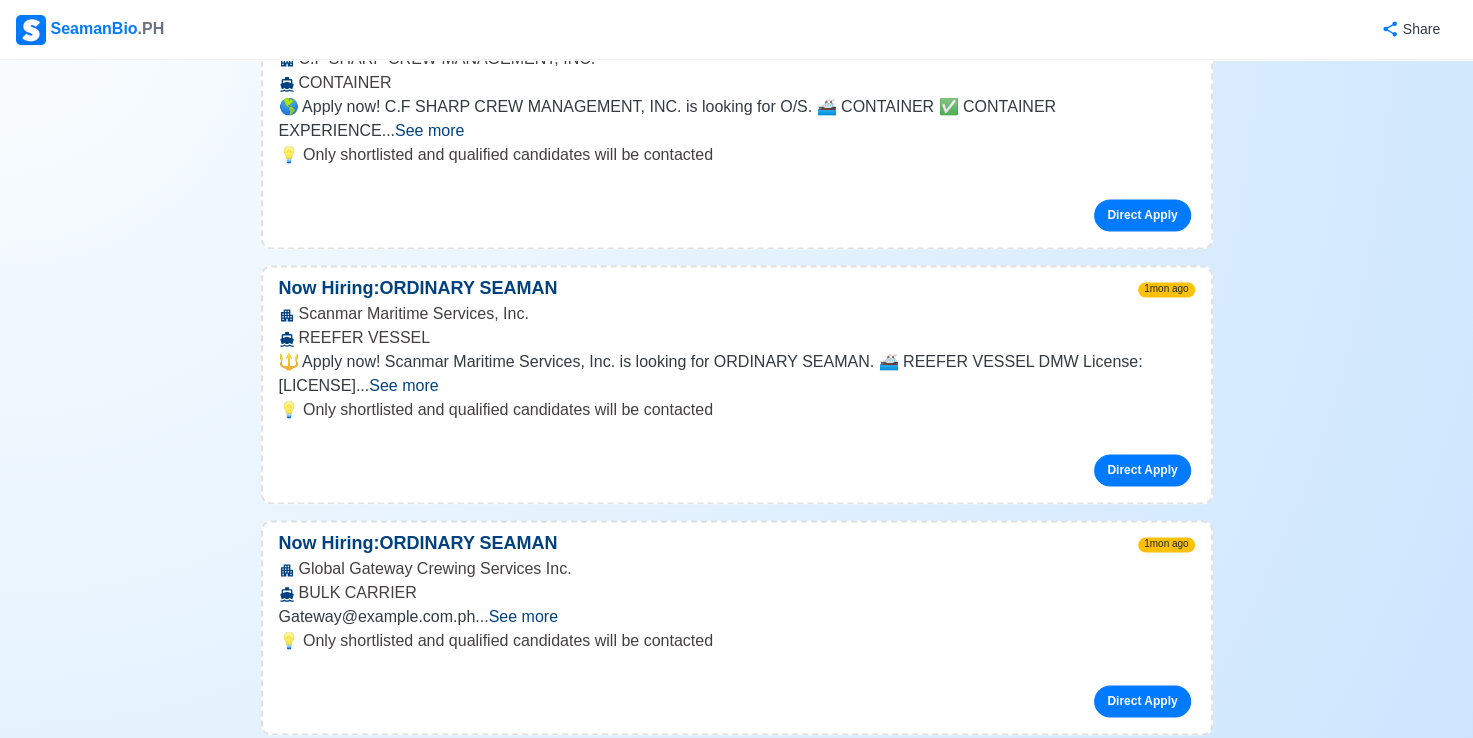 scroll, scrollTop: 10300, scrollLeft: 0, axis: vertical 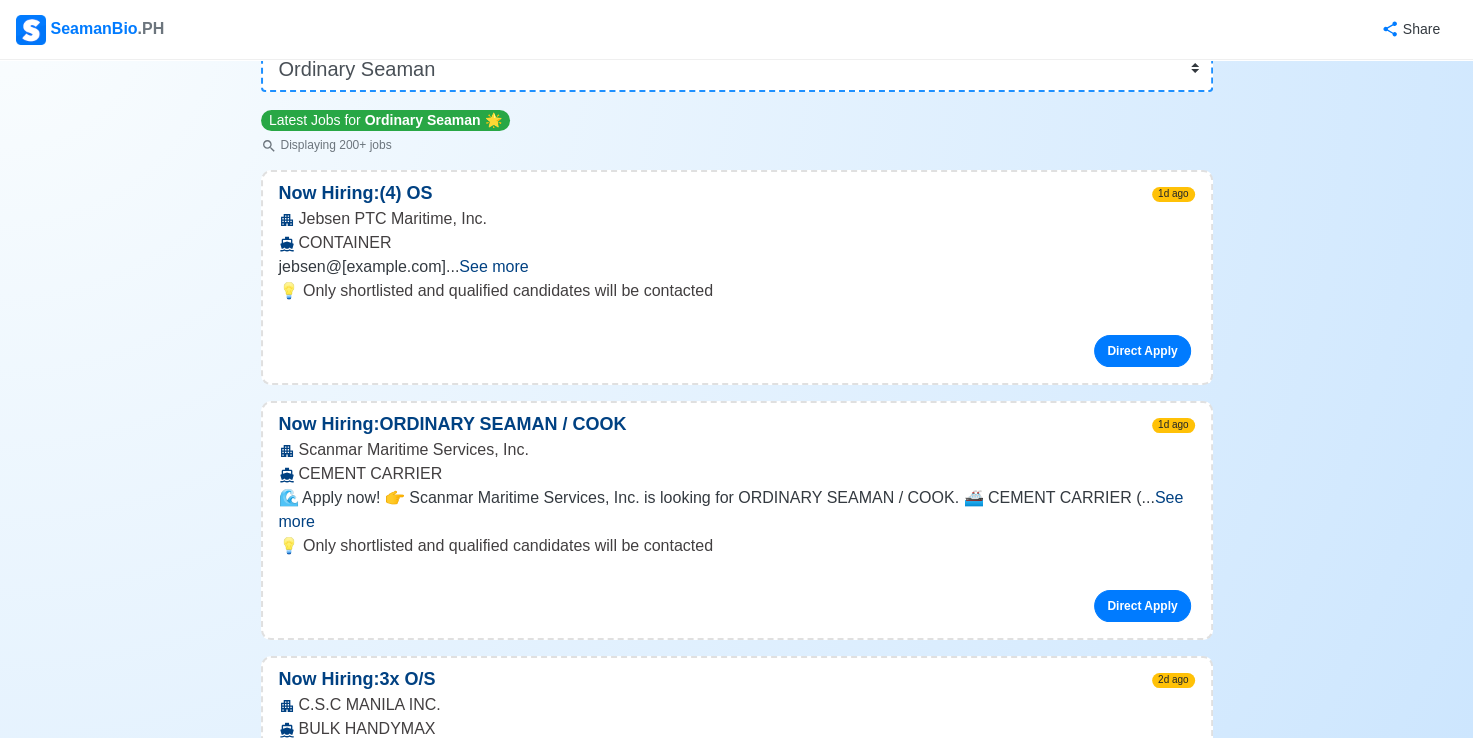 click on "See more" at bounding box center [493, 266] 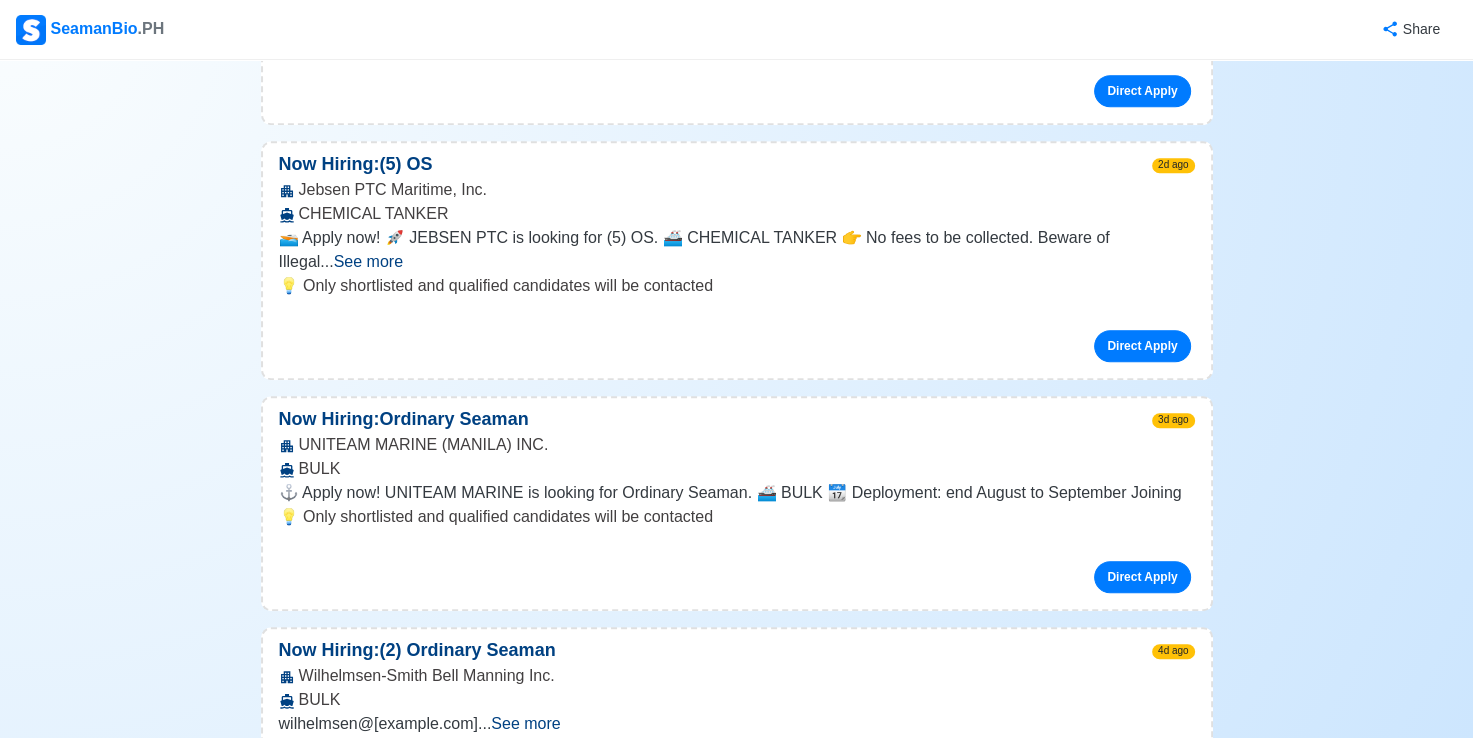 scroll, scrollTop: 1700, scrollLeft: 0, axis: vertical 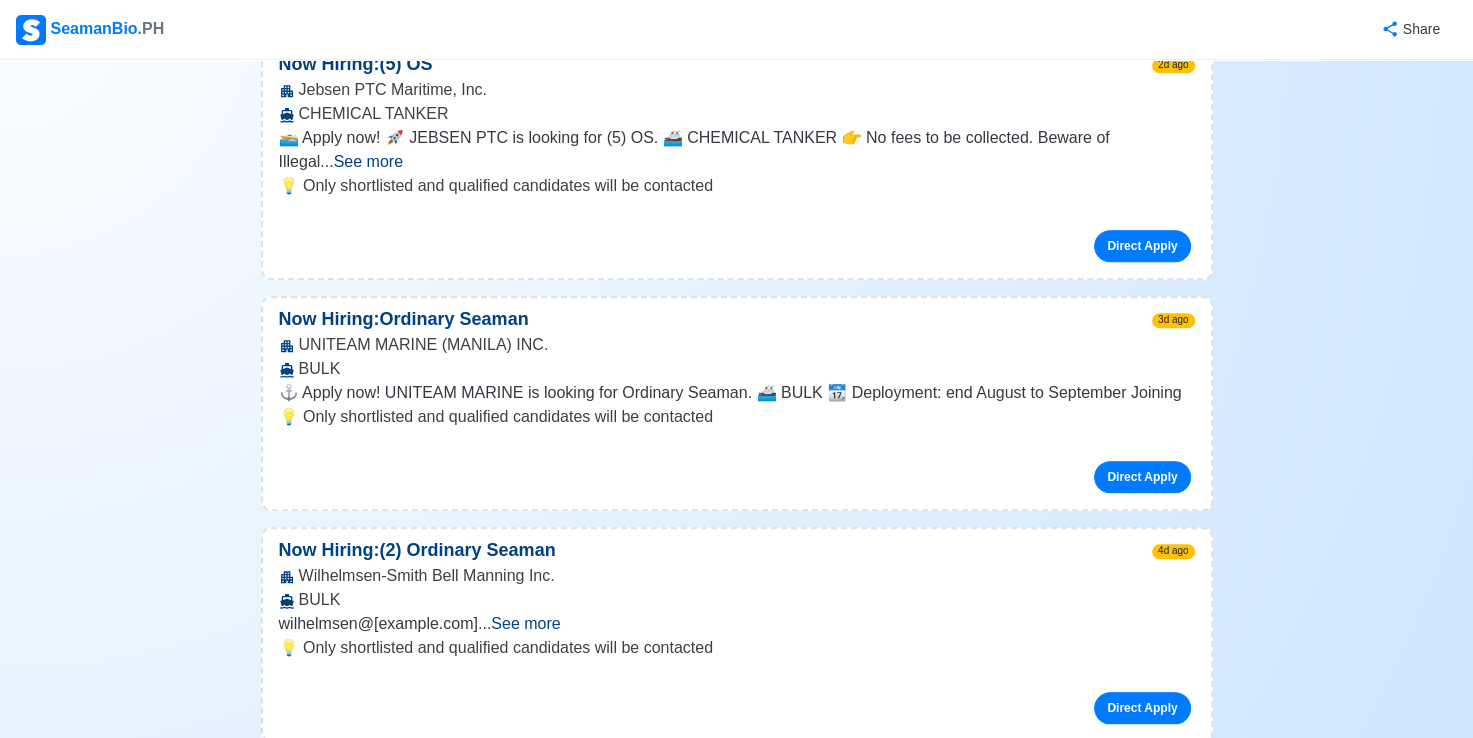 click on "See more" at bounding box center [525, 623] 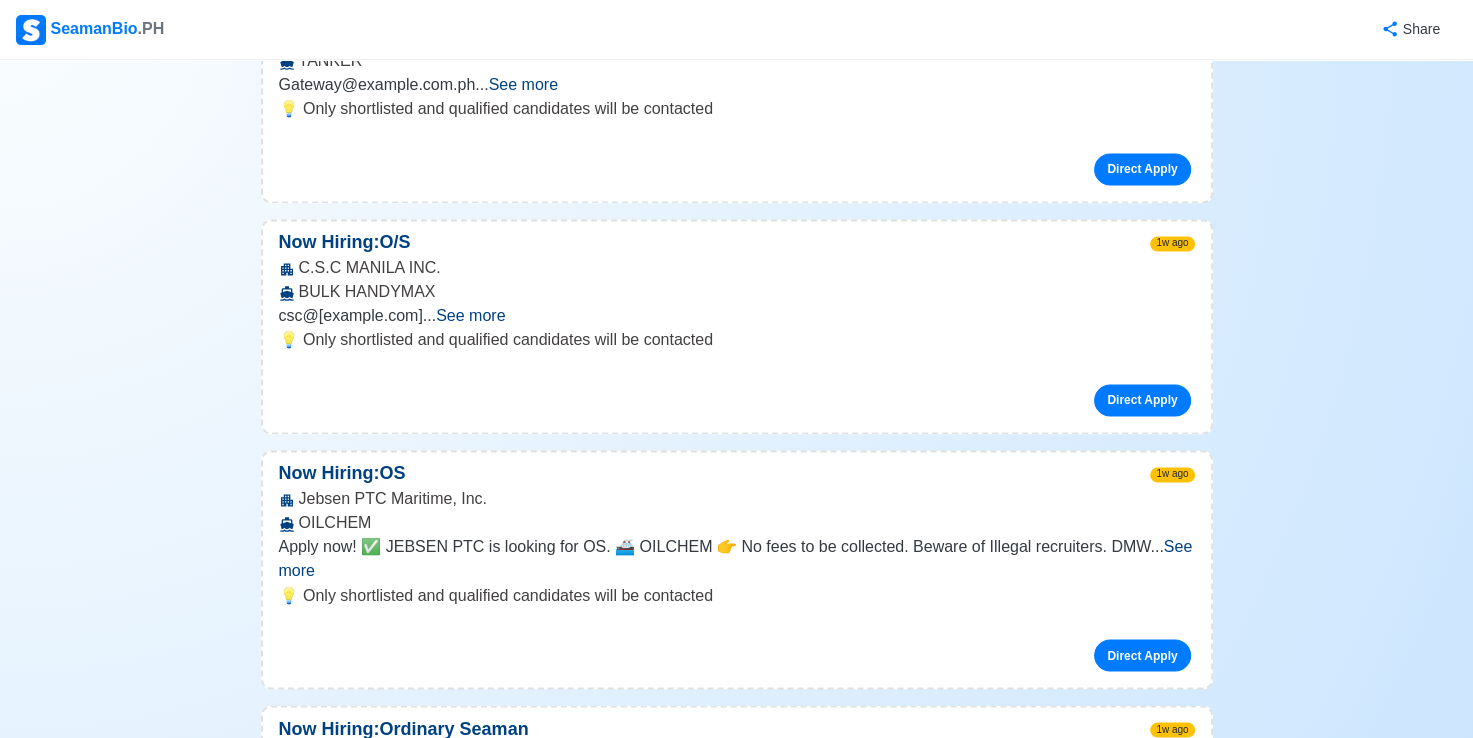 scroll, scrollTop: 3300, scrollLeft: 0, axis: vertical 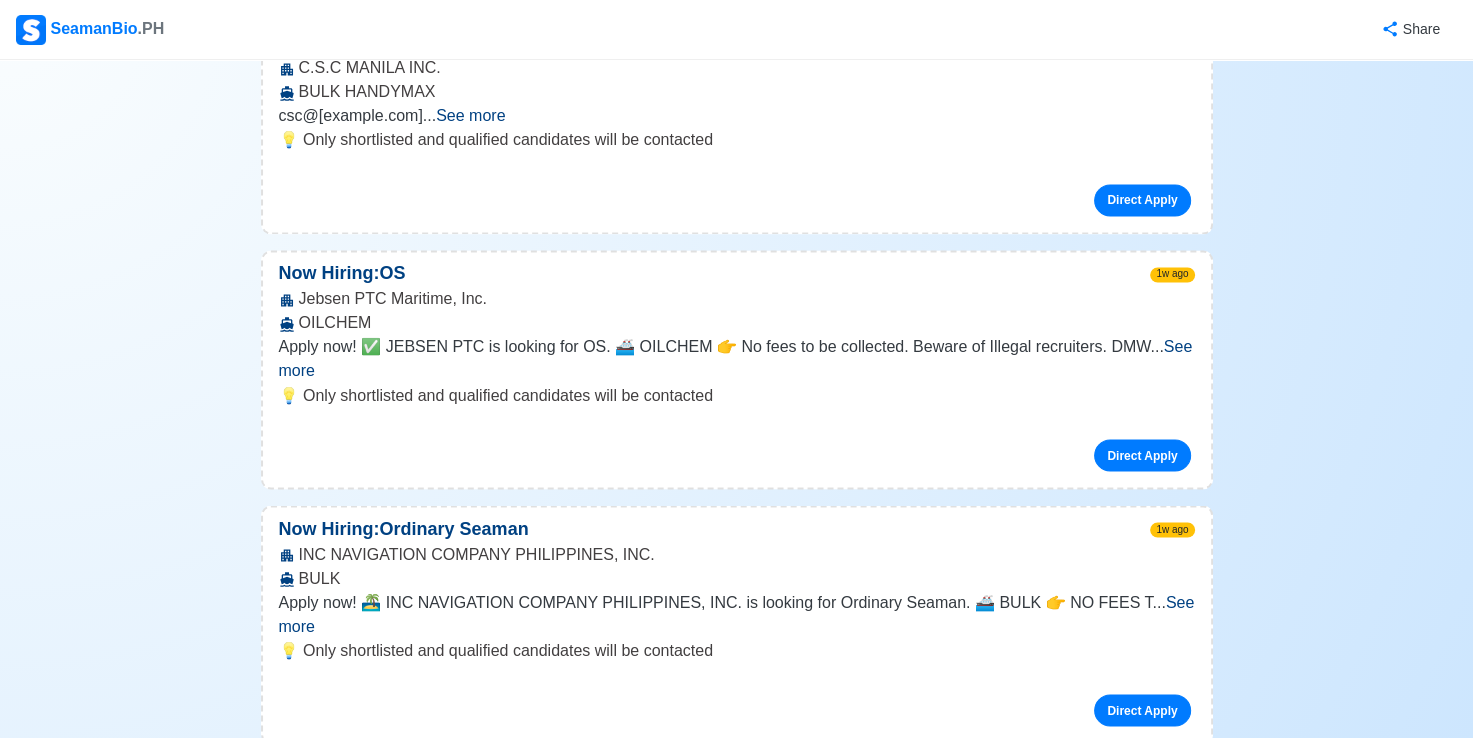 click on "See more" at bounding box center (737, 613) 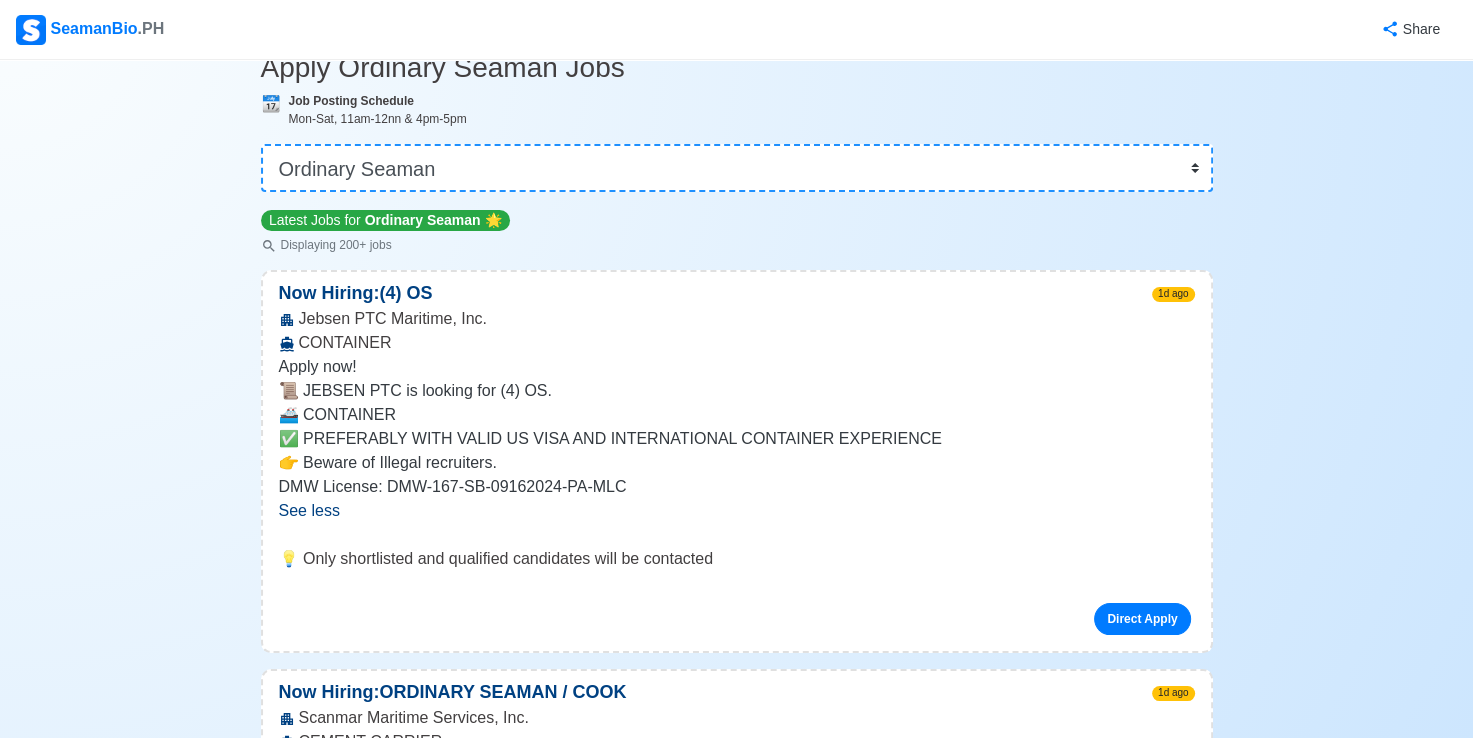 scroll, scrollTop: 0, scrollLeft: 0, axis: both 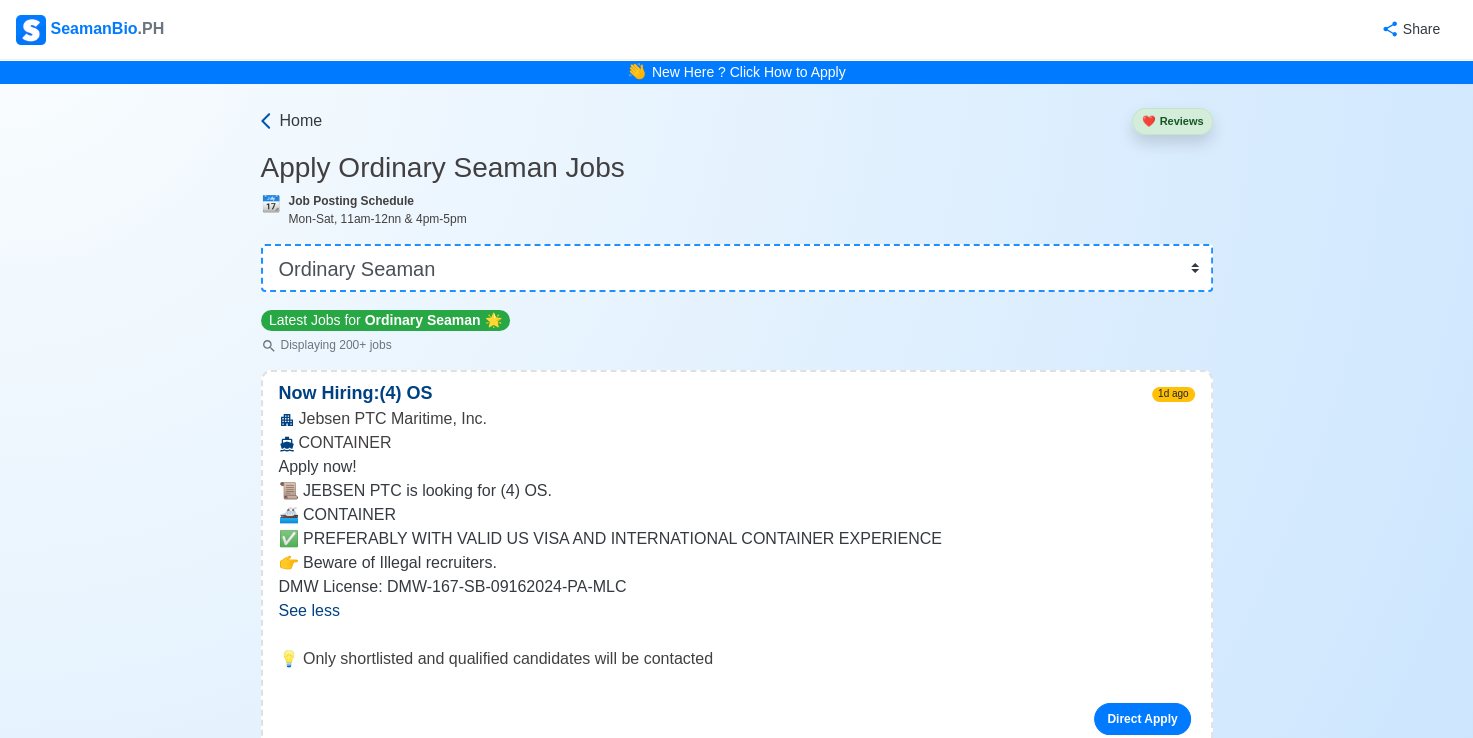 click on "Home" at bounding box center [301, 121] 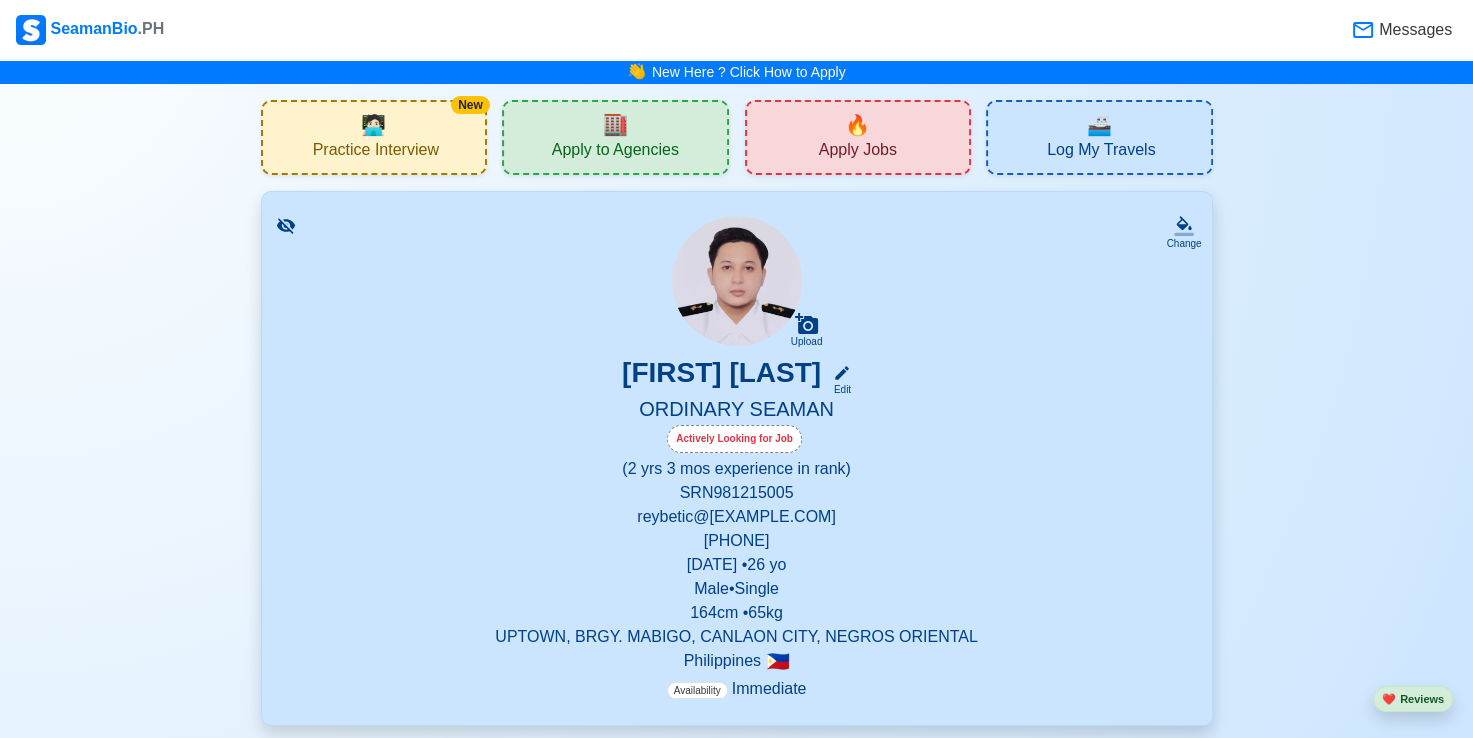 click on "🏬   Apply to Agencies" at bounding box center [615, 137] 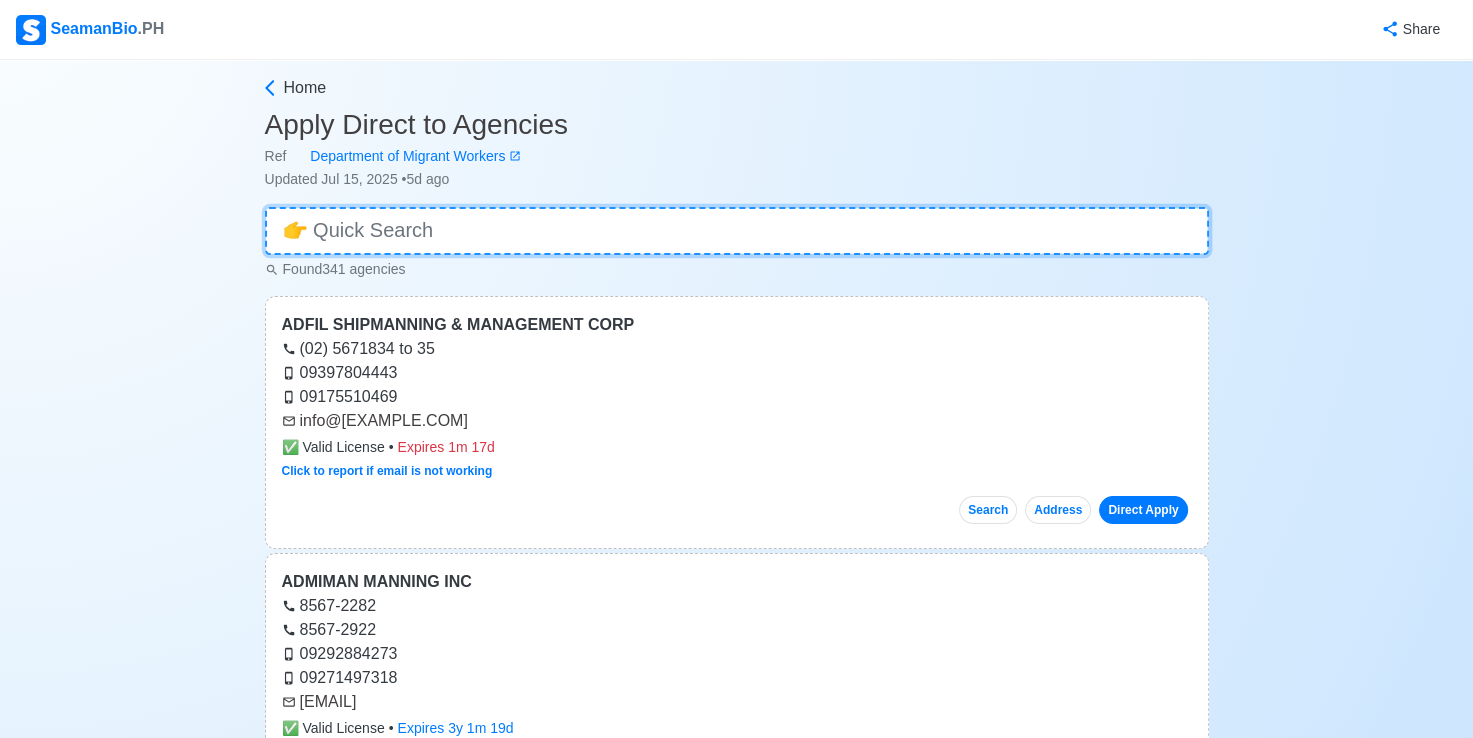 click at bounding box center [737, 231] 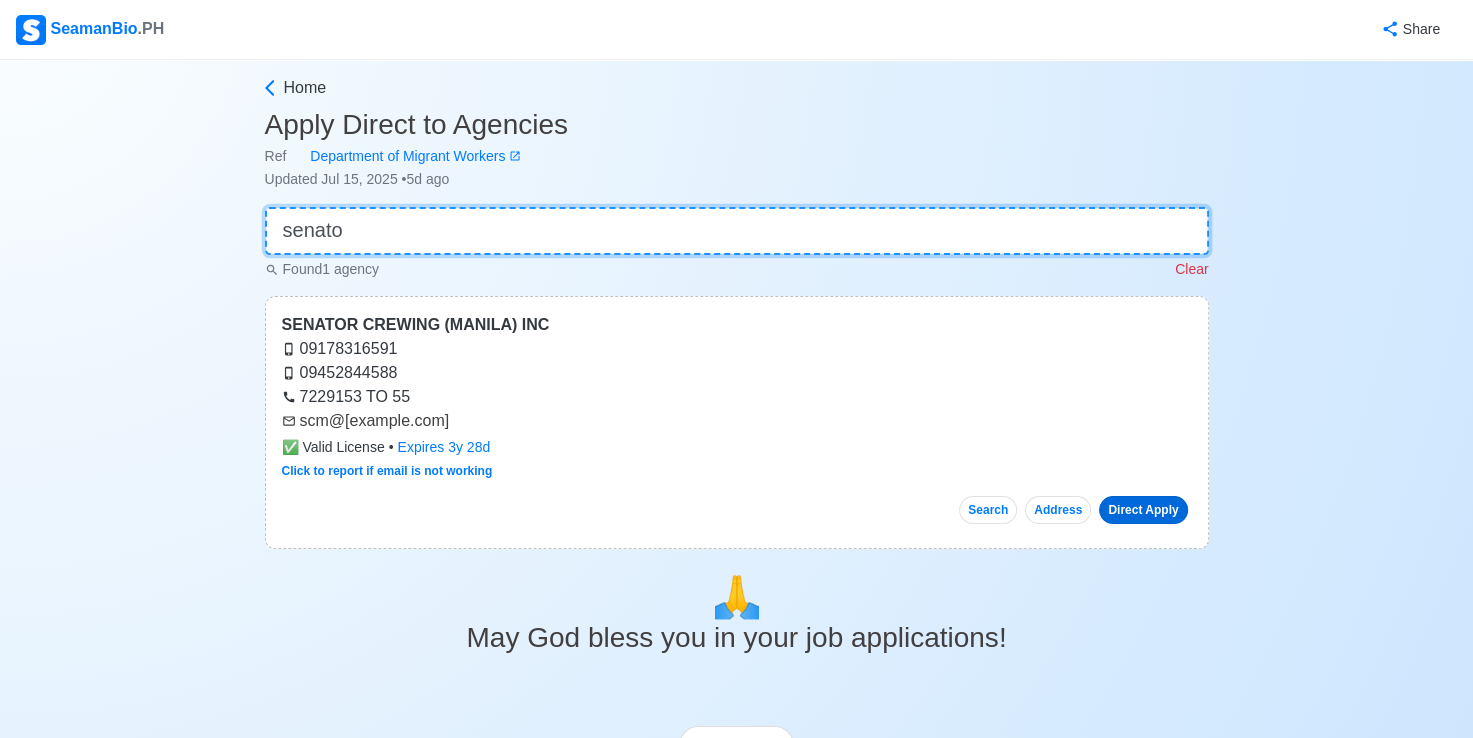 type on "senato" 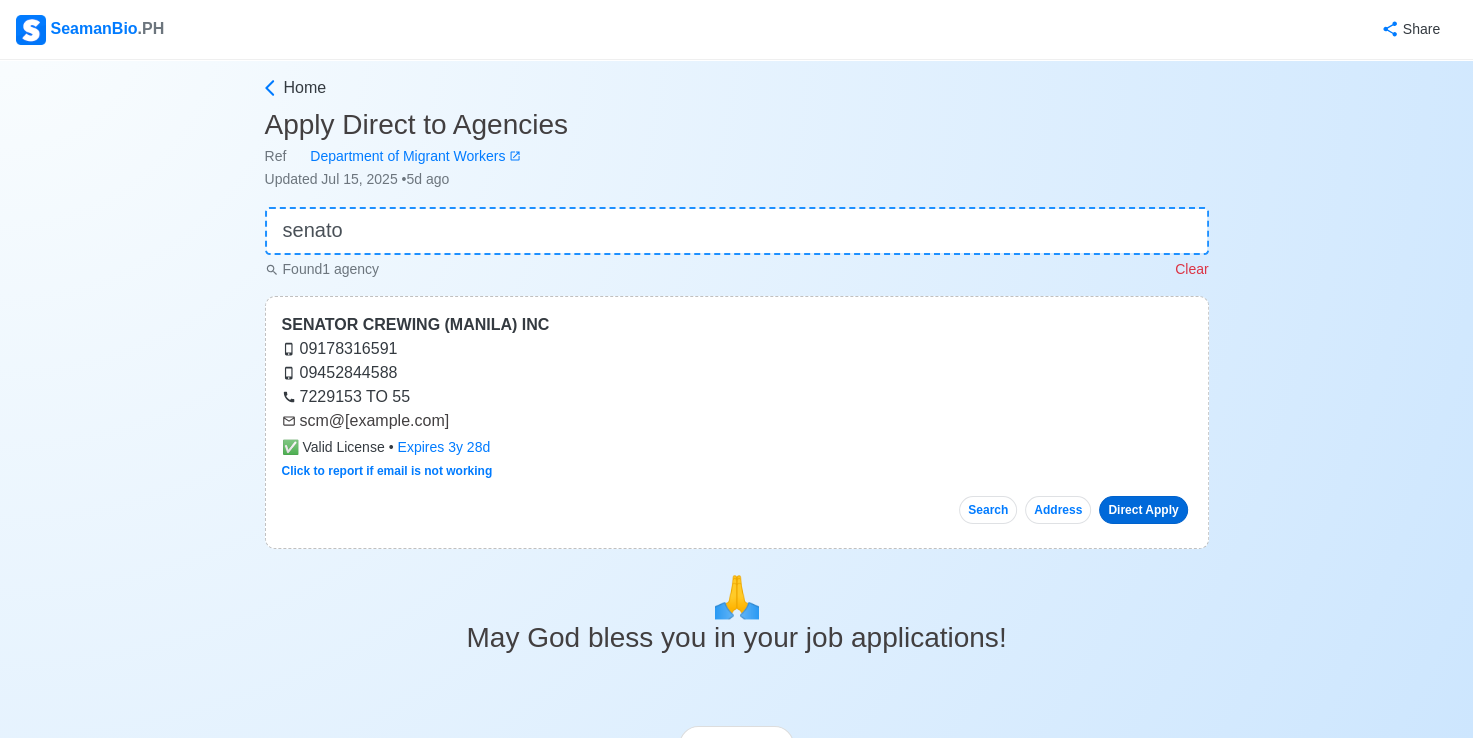 click on "Direct Apply" at bounding box center [1143, 510] 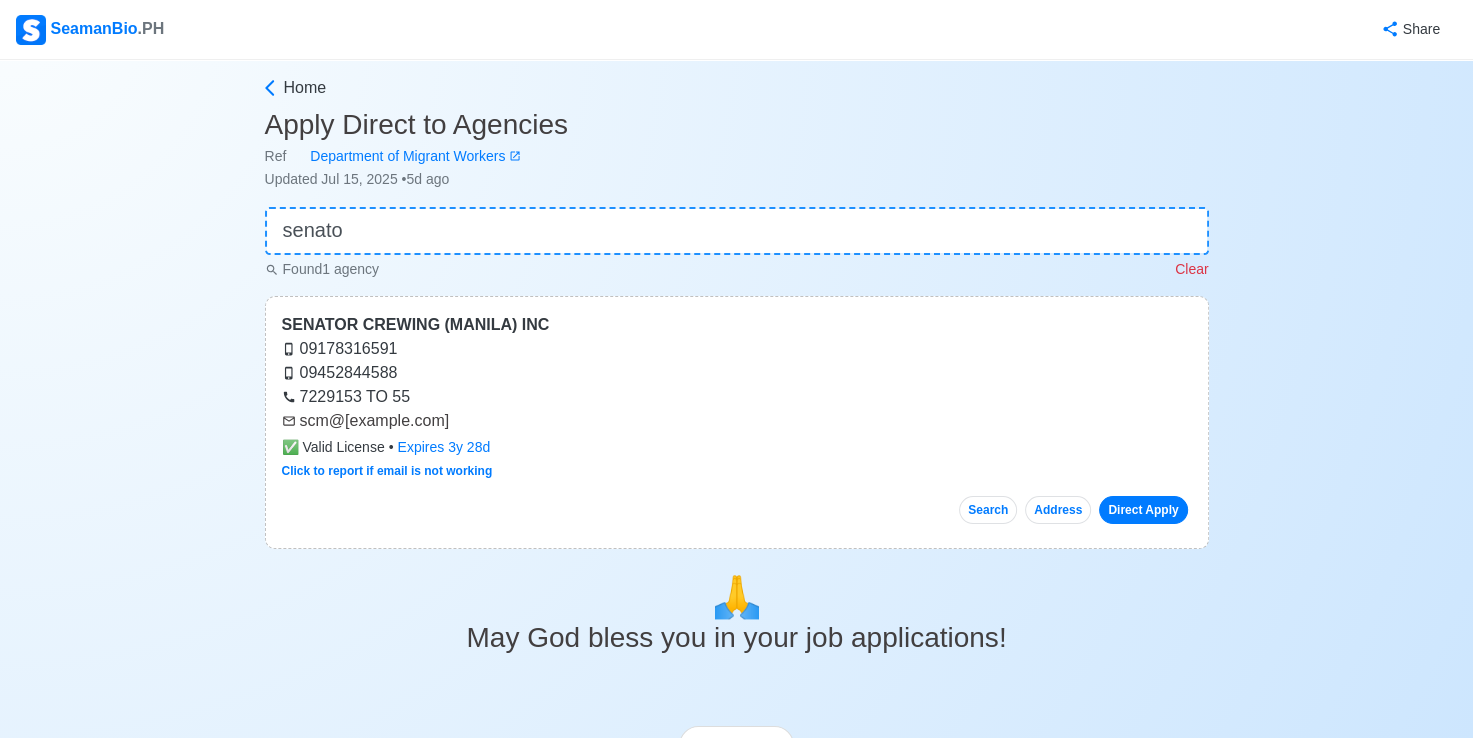 click on "Home Apply Direct to Agencies Ref Department of Migrant Workers Updated Jul 15, 2025 • 5d ago senato Found 1 agency Clear SENATOR CREWING (MANILA) INC [PHONE] [PHONE] 7229153 TO 55 [EMAIL] ✅ Valid License • Expires [DURATION] Click to report if email is not working Search Address Direct Apply 🙏 May God bless you in your job applications! Scroll to top Back to Home © 2025 SeamanBio.PH Alpha v 0.9.422 All Rights Reserved | Privacy Policy Need help? Comments? Suggestions? Please feel free to contact me 👈" at bounding box center (736, 572) 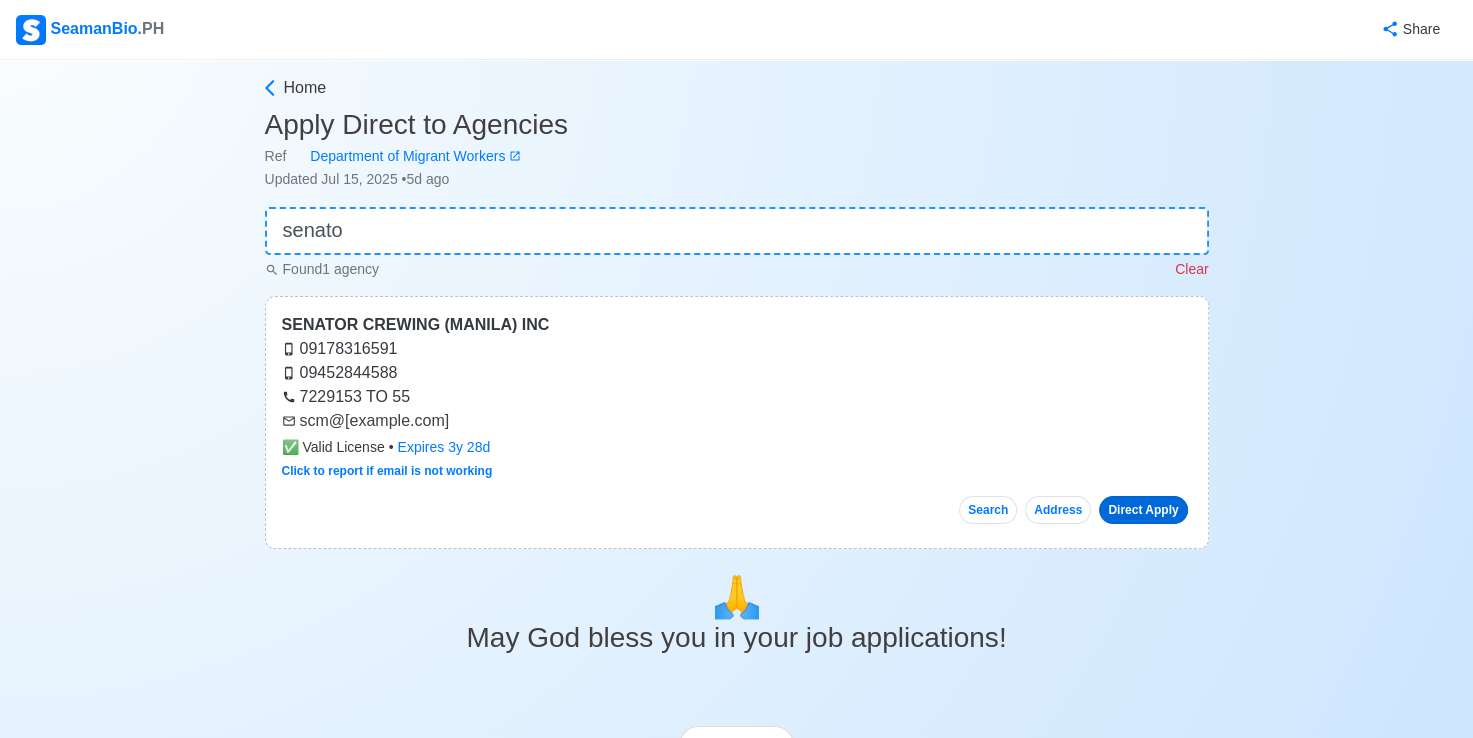 click on "Direct Apply" at bounding box center (1143, 510) 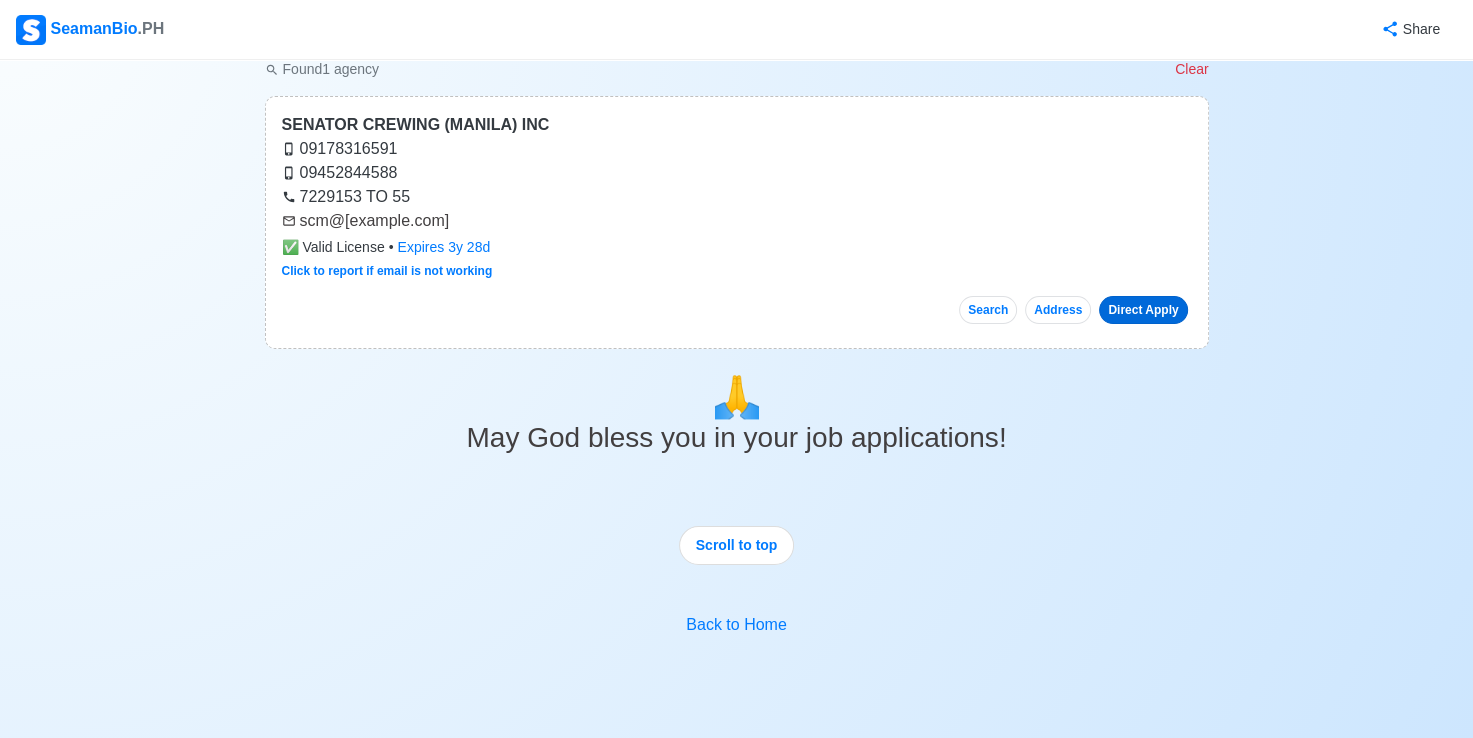 scroll, scrollTop: 0, scrollLeft: 0, axis: both 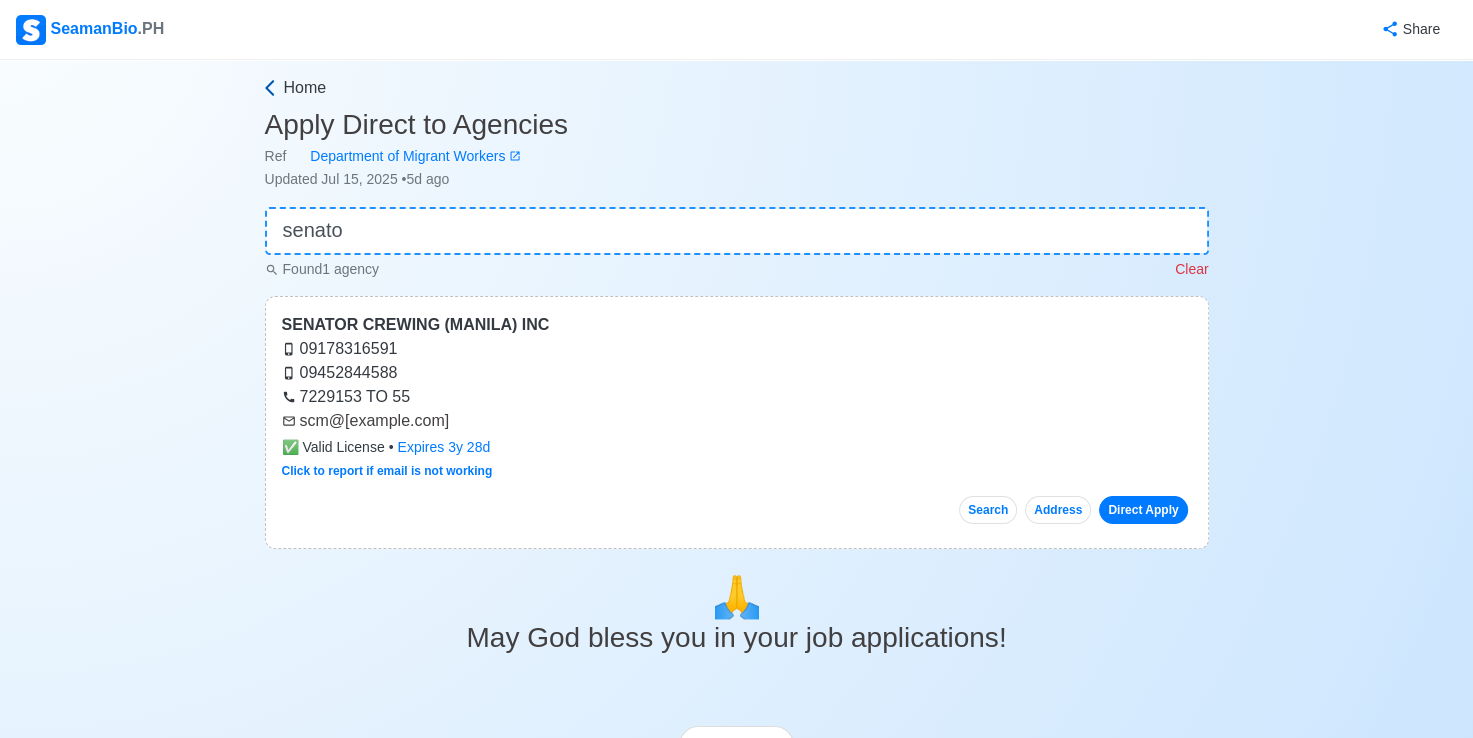 click on "Home" at bounding box center (305, 88) 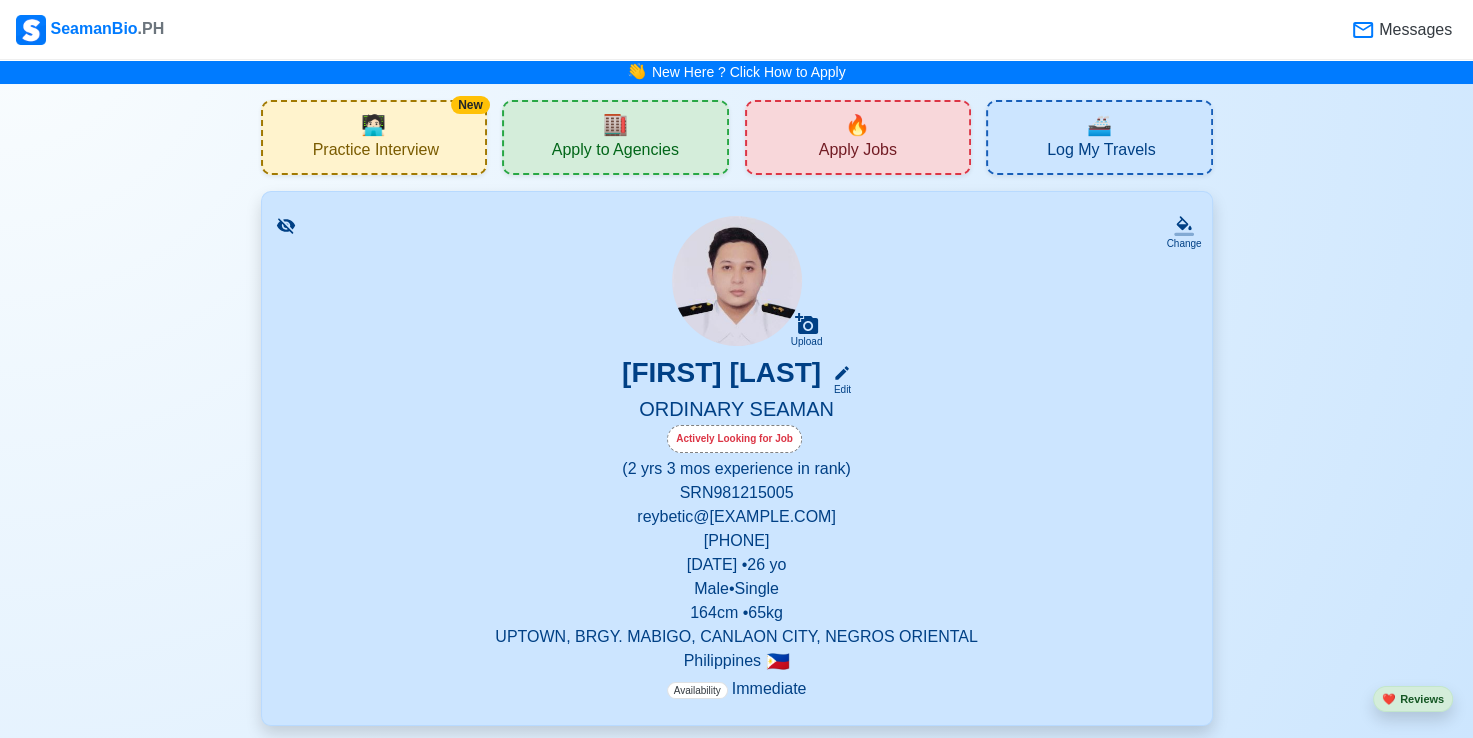 scroll, scrollTop: 200, scrollLeft: 0, axis: vertical 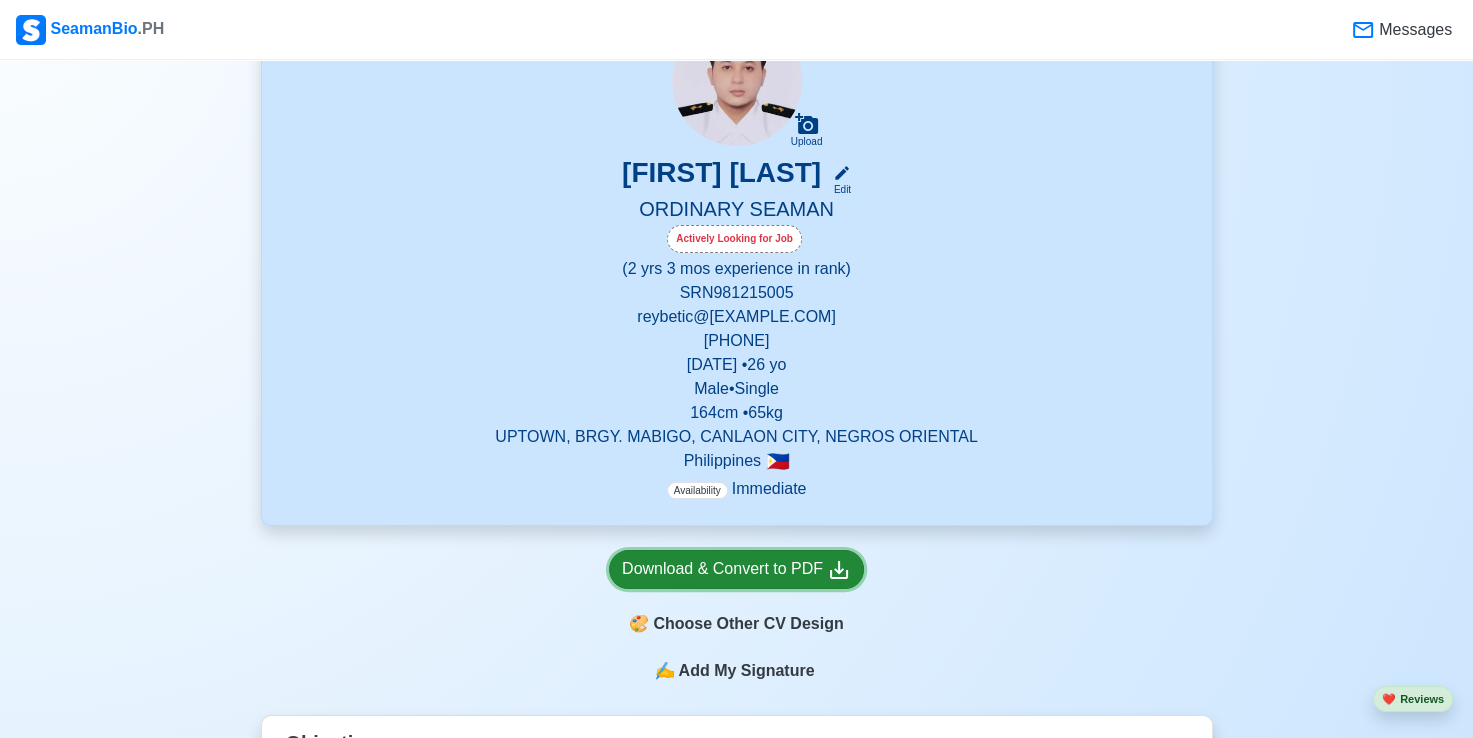 click on "Download & Convert to PDF" at bounding box center (736, 569) 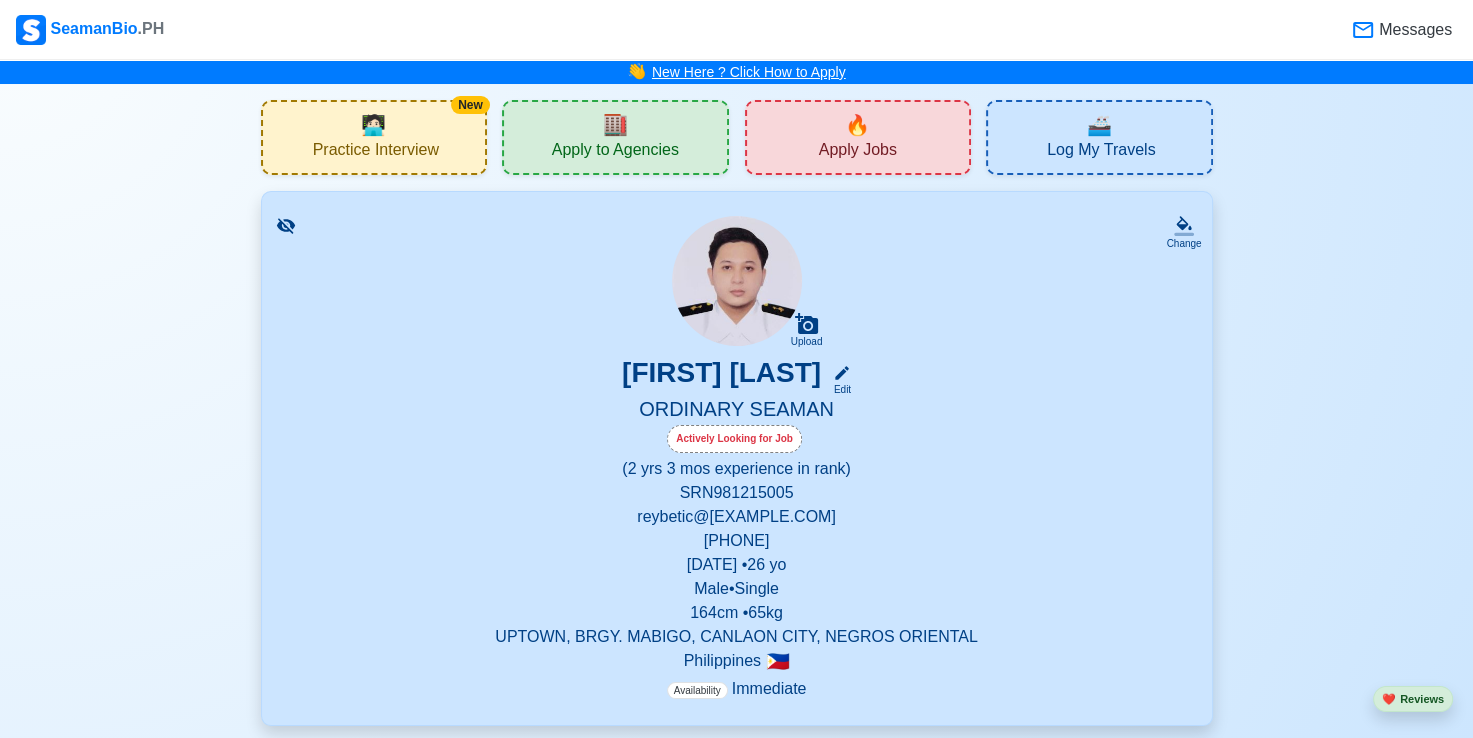 click on "New Here ? Click How to Apply" at bounding box center (749, 72) 